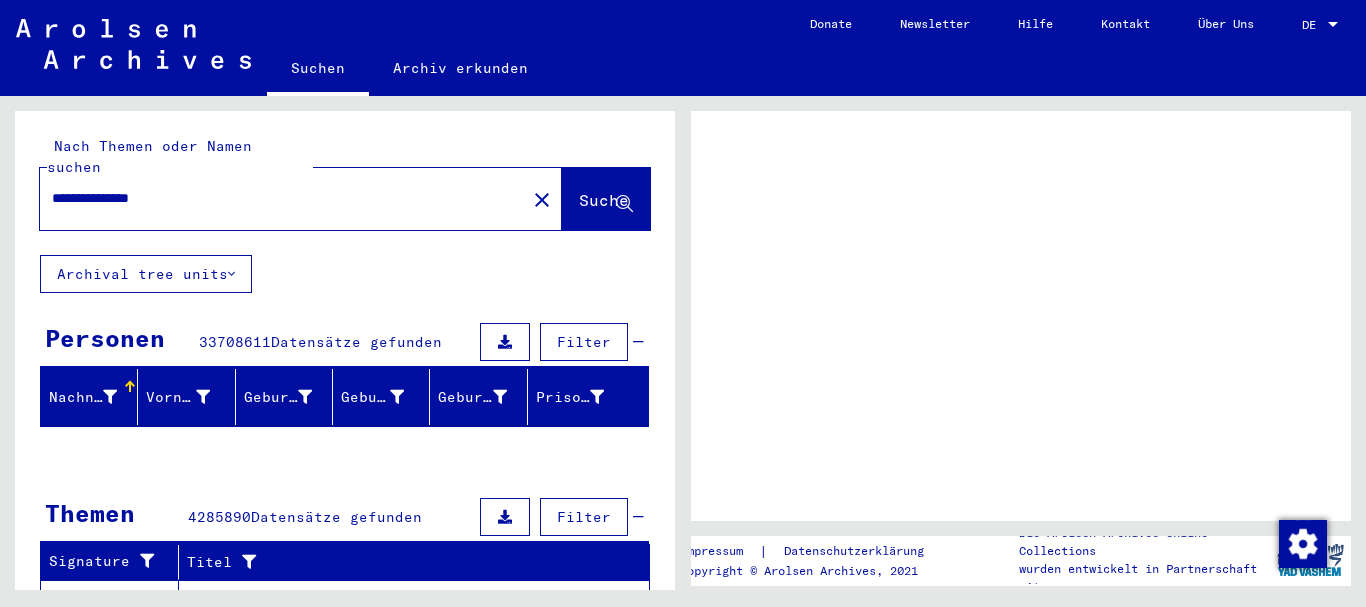 scroll, scrollTop: 0, scrollLeft: 0, axis: both 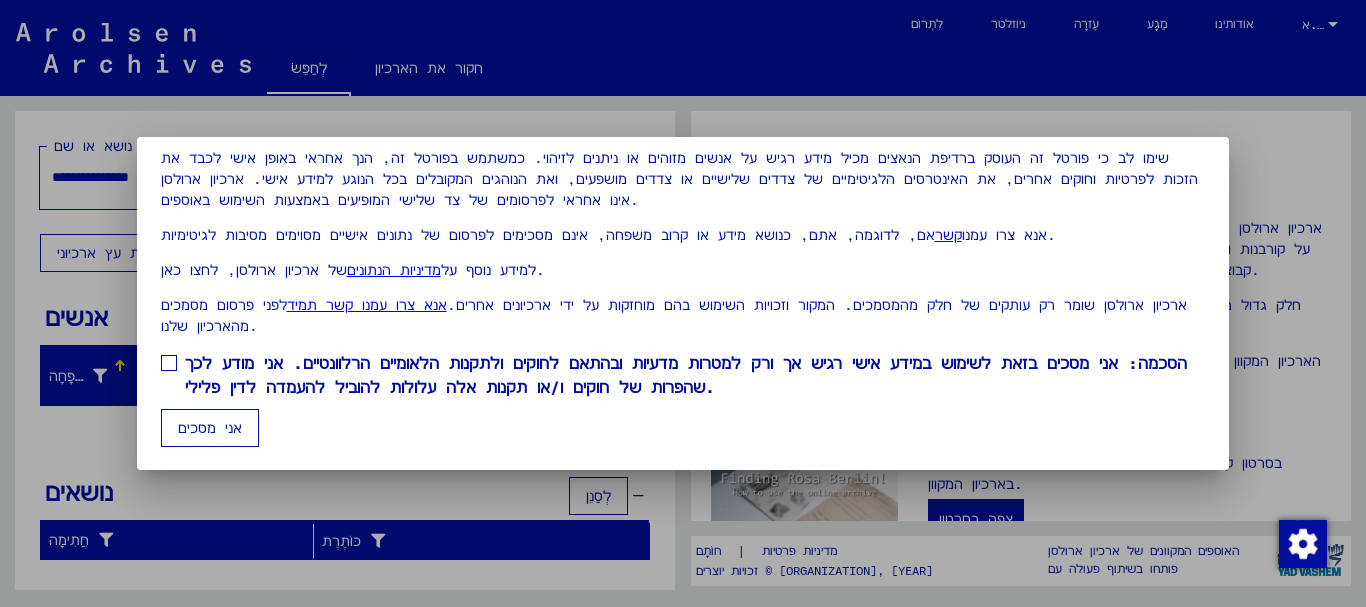 click on "אני מסכים" at bounding box center [210, 428] 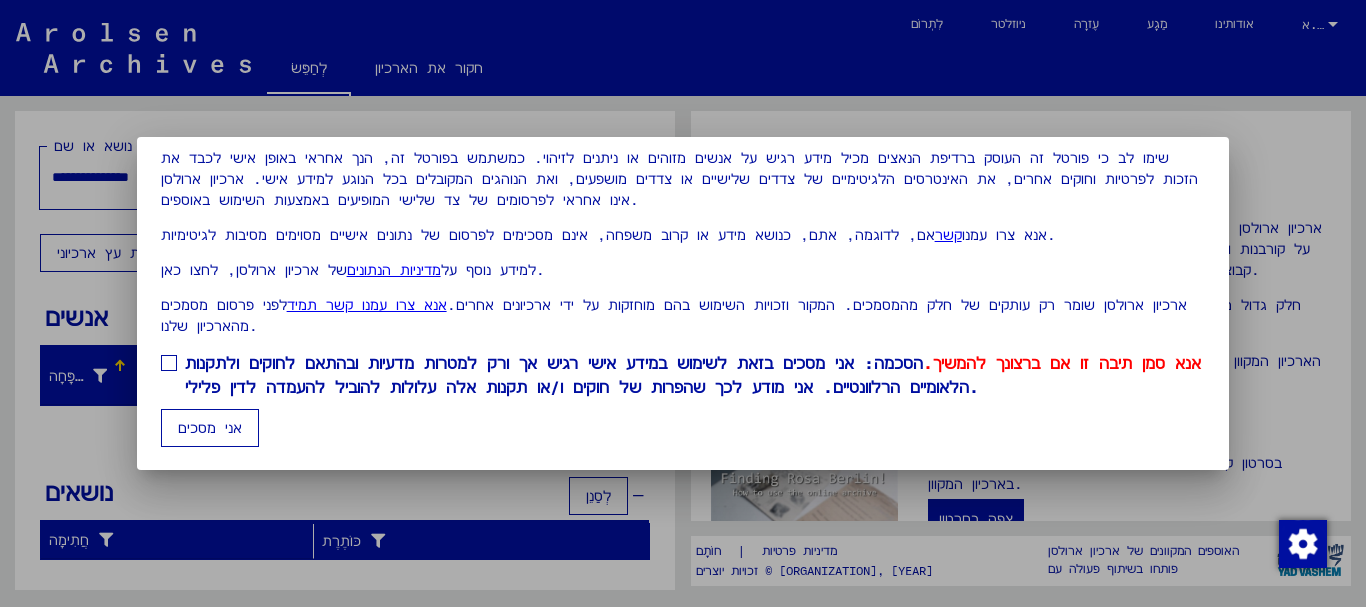 scroll, scrollTop: 161, scrollLeft: 0, axis: vertical 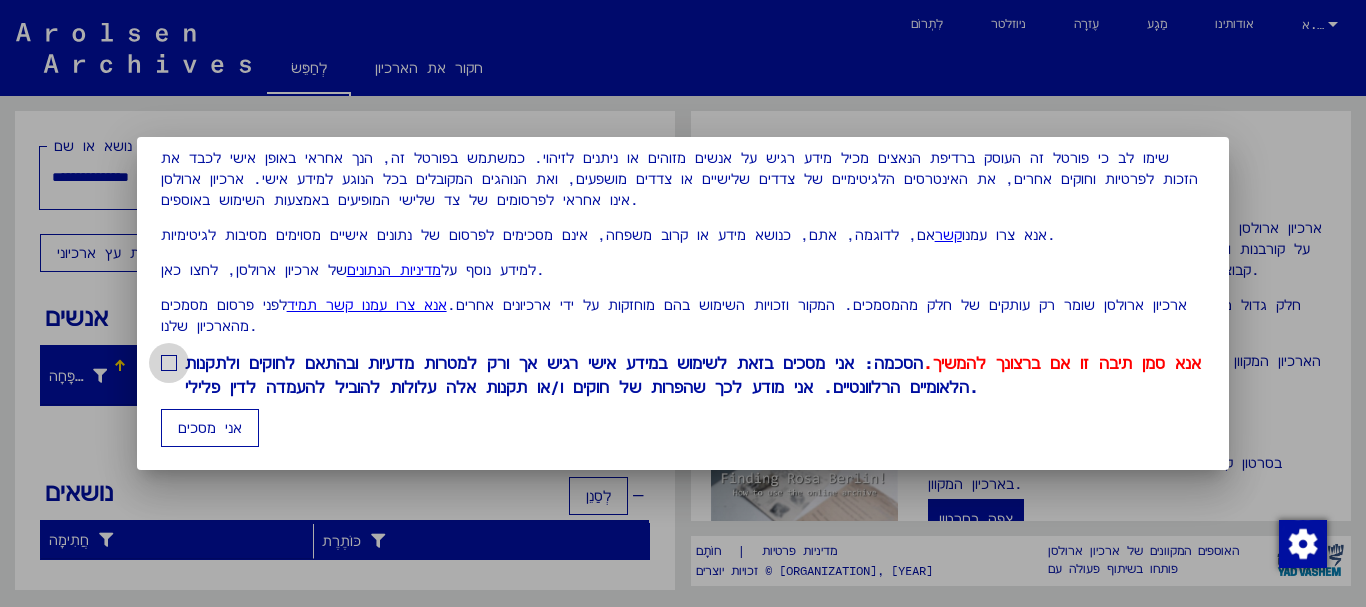 click on "אנא סמן תיבה זו אם ברצונך להמשיך." at bounding box center (1062, 363) 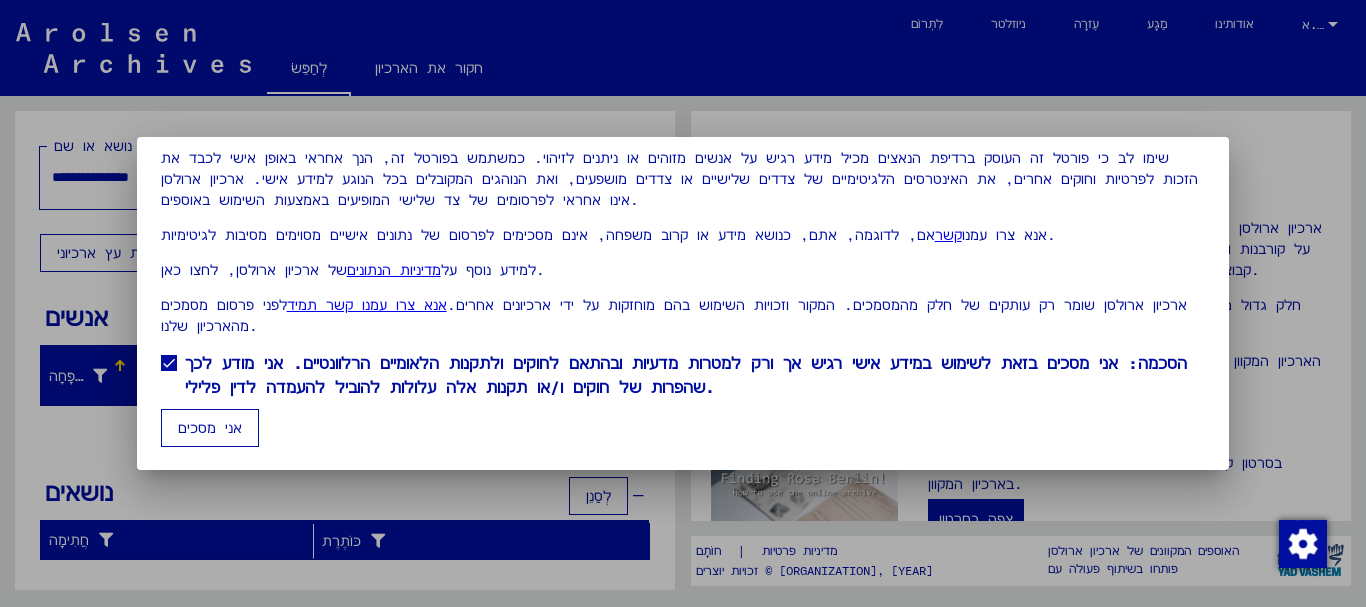 click on "אני מסכים" at bounding box center [210, 428] 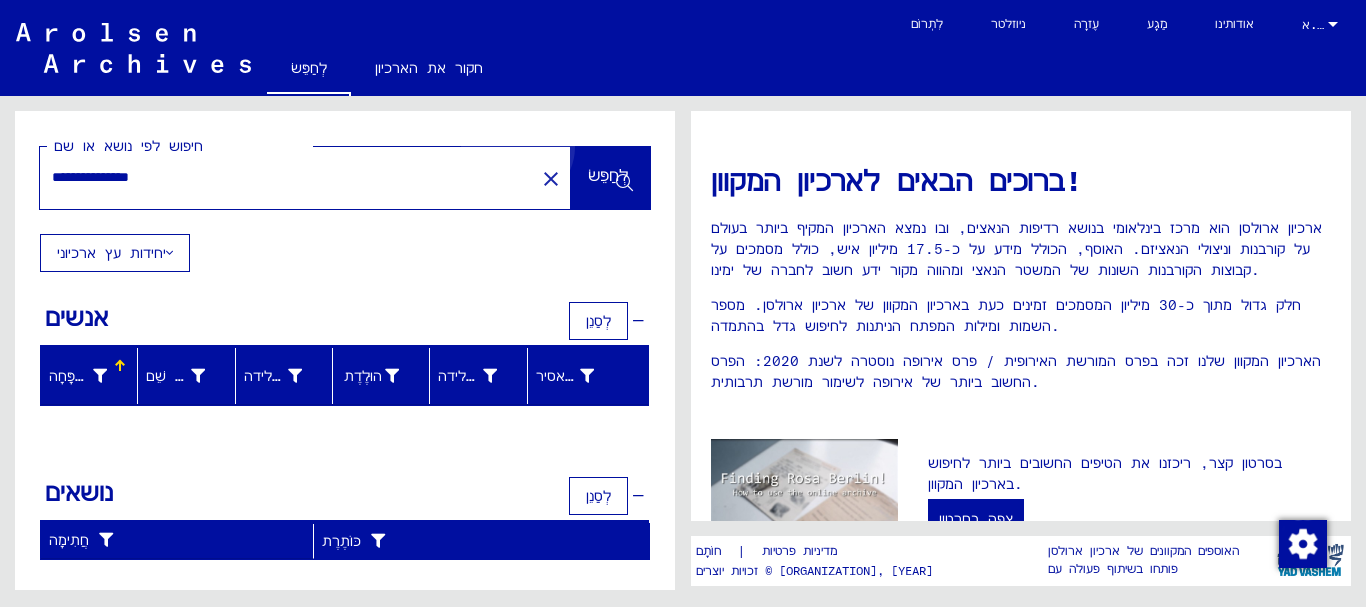 click on "לְחַפֵּשׂ" 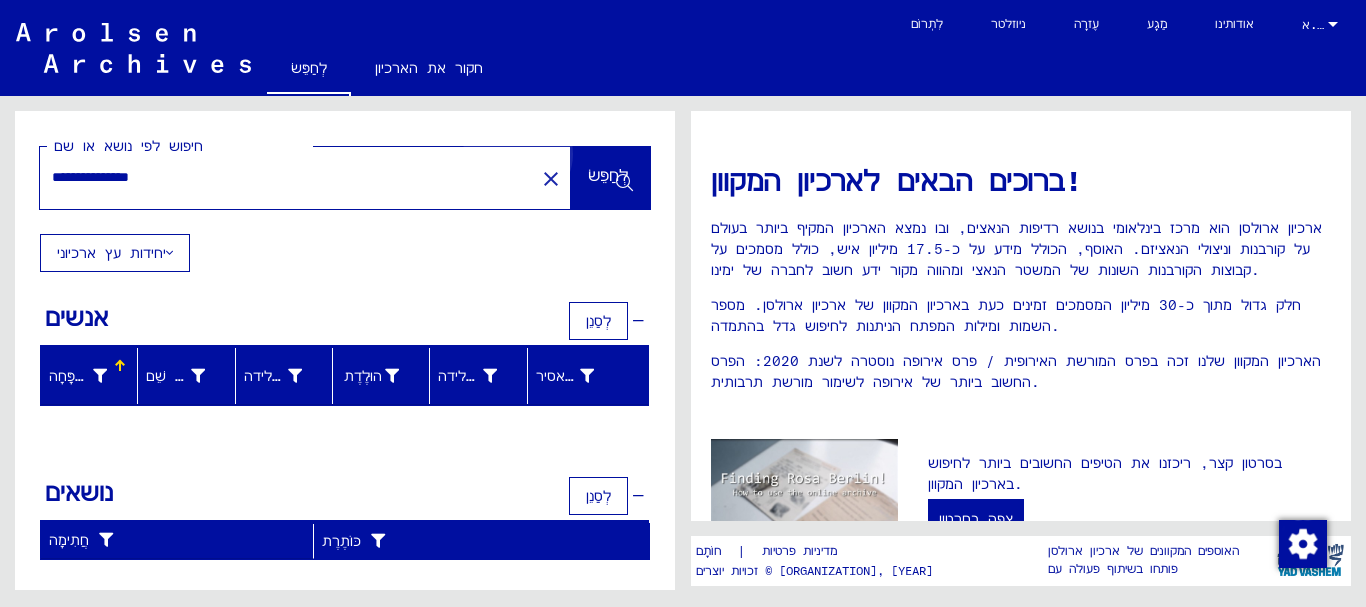 click on "לְחַפֵּשׂ" 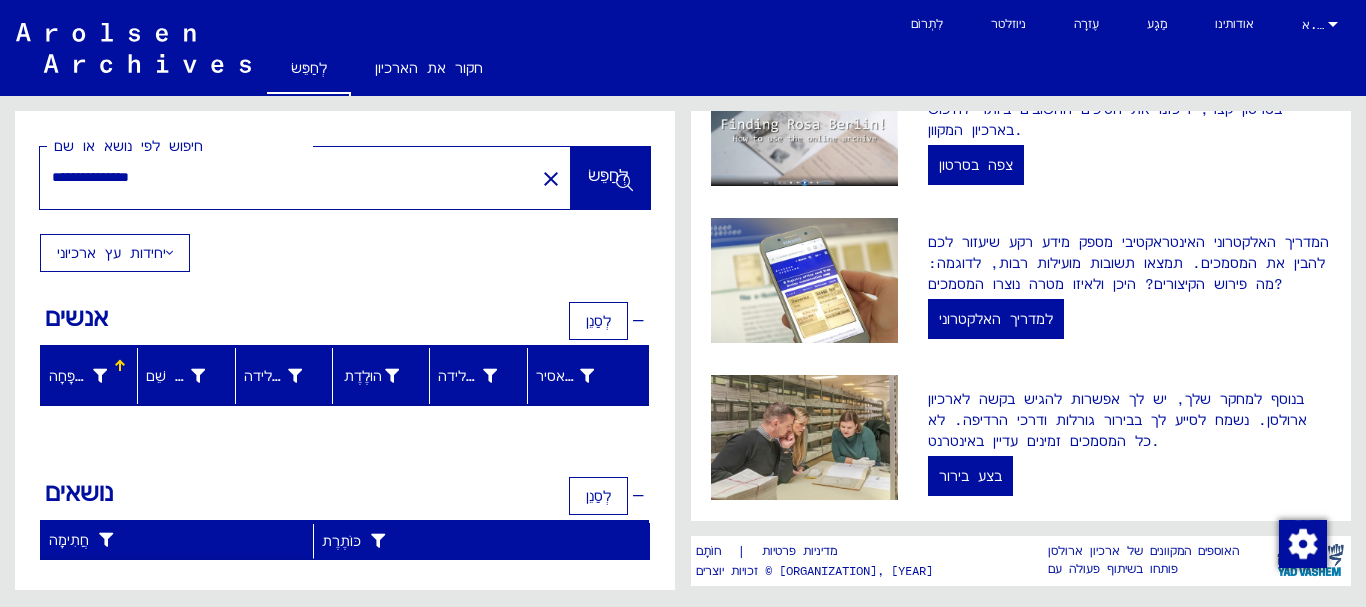 scroll, scrollTop: 134, scrollLeft: 0, axis: vertical 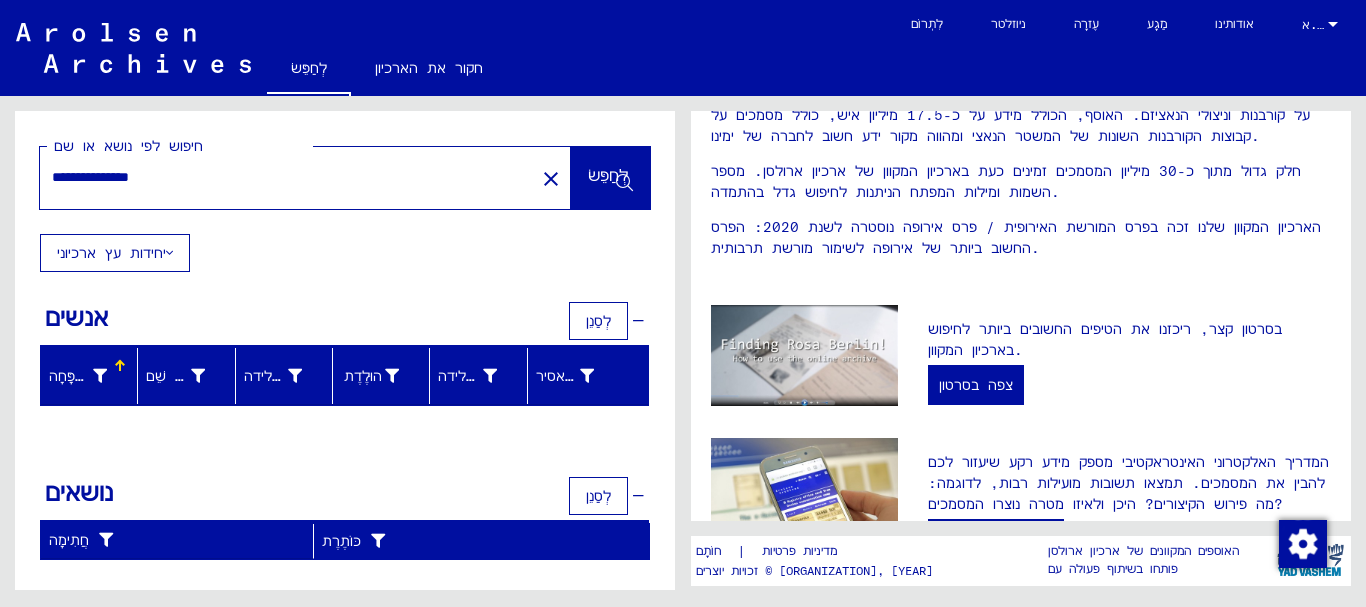 click on "אנשים" at bounding box center [76, 317] 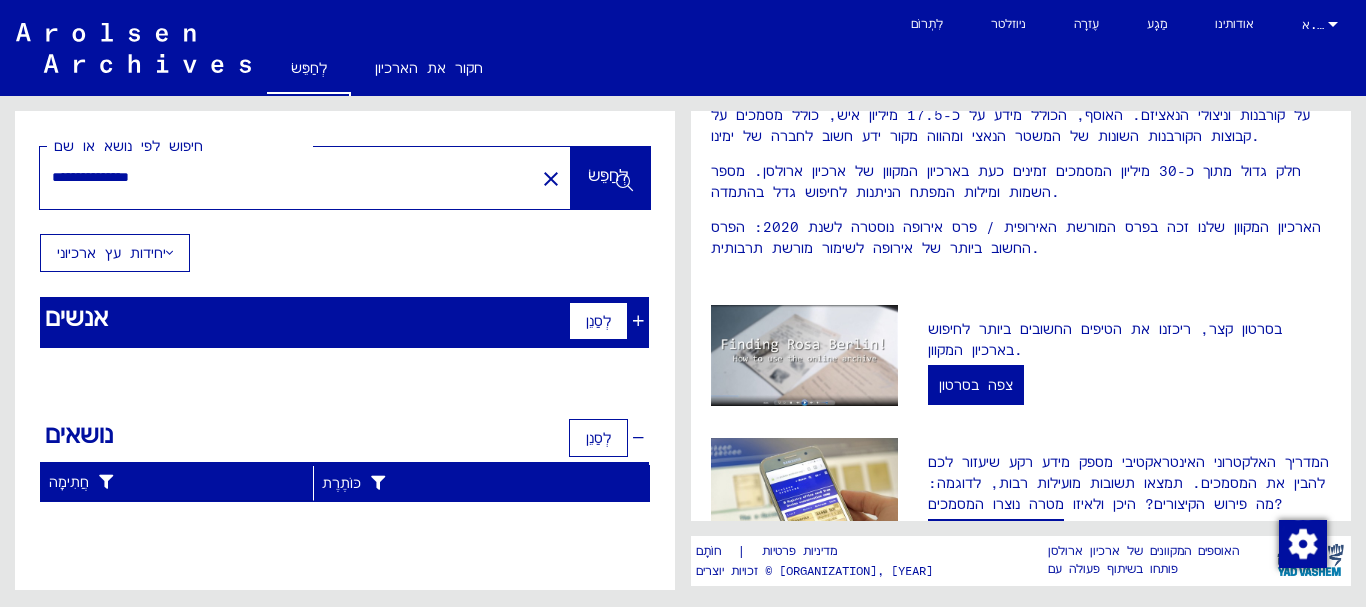 click on "אנשים" at bounding box center (76, 317) 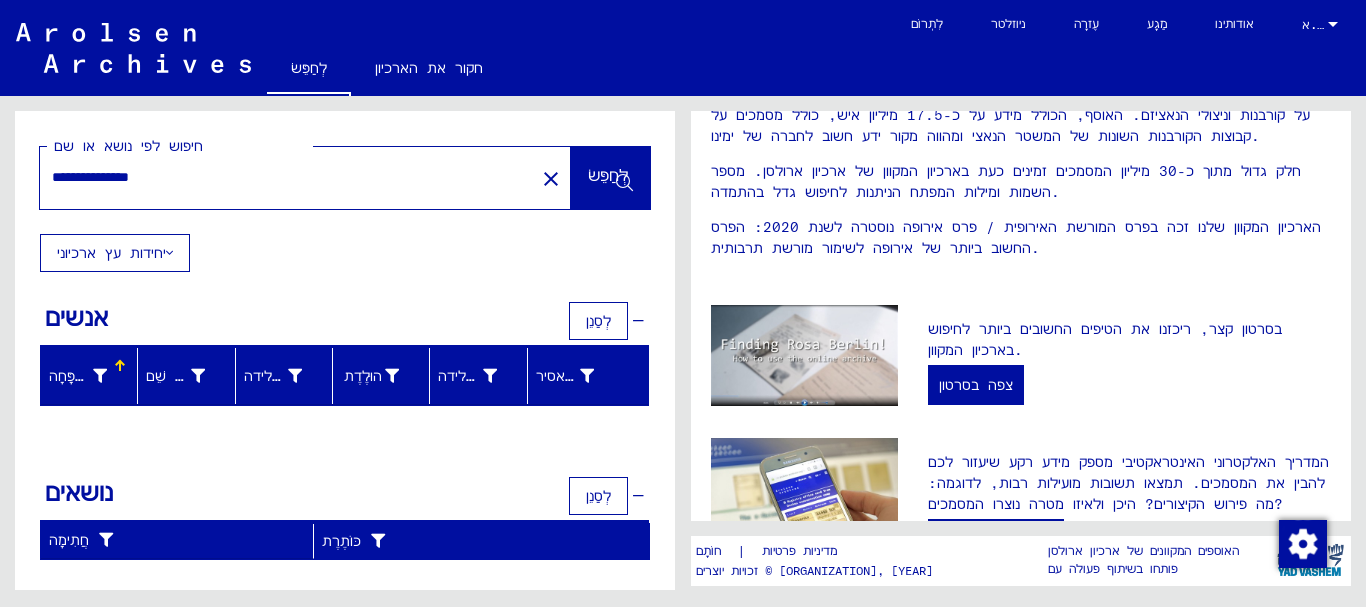 click on "אנשים" at bounding box center (76, 317) 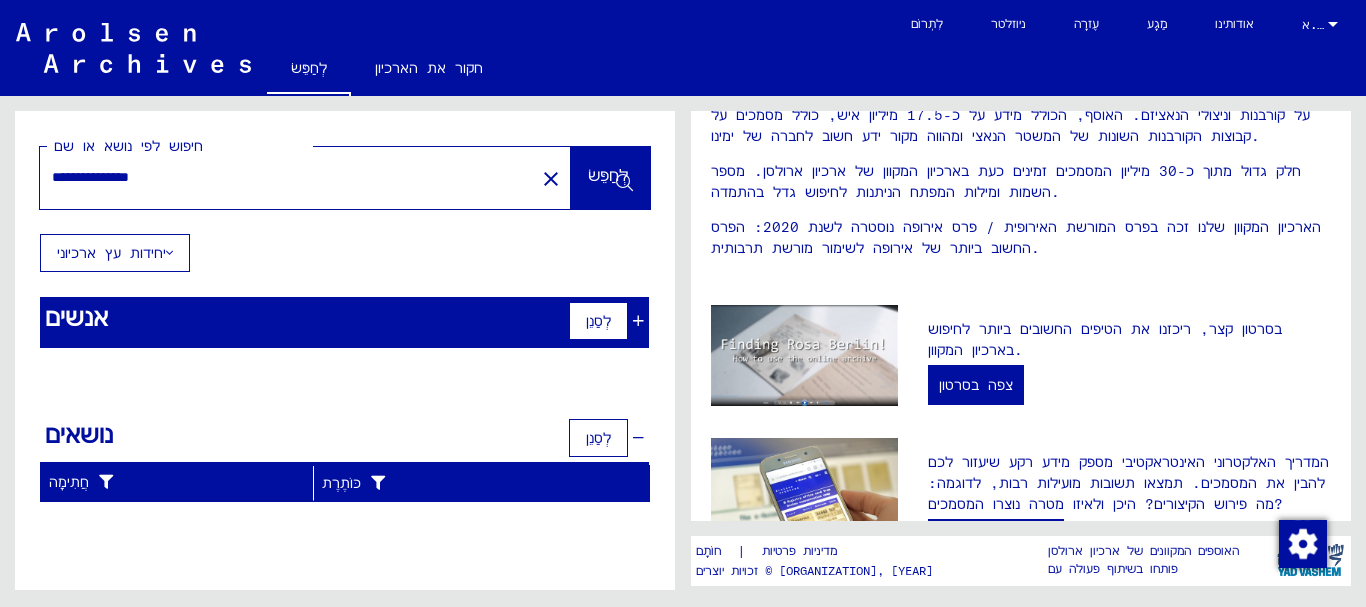 scroll, scrollTop: 242, scrollLeft: 0, axis: vertical 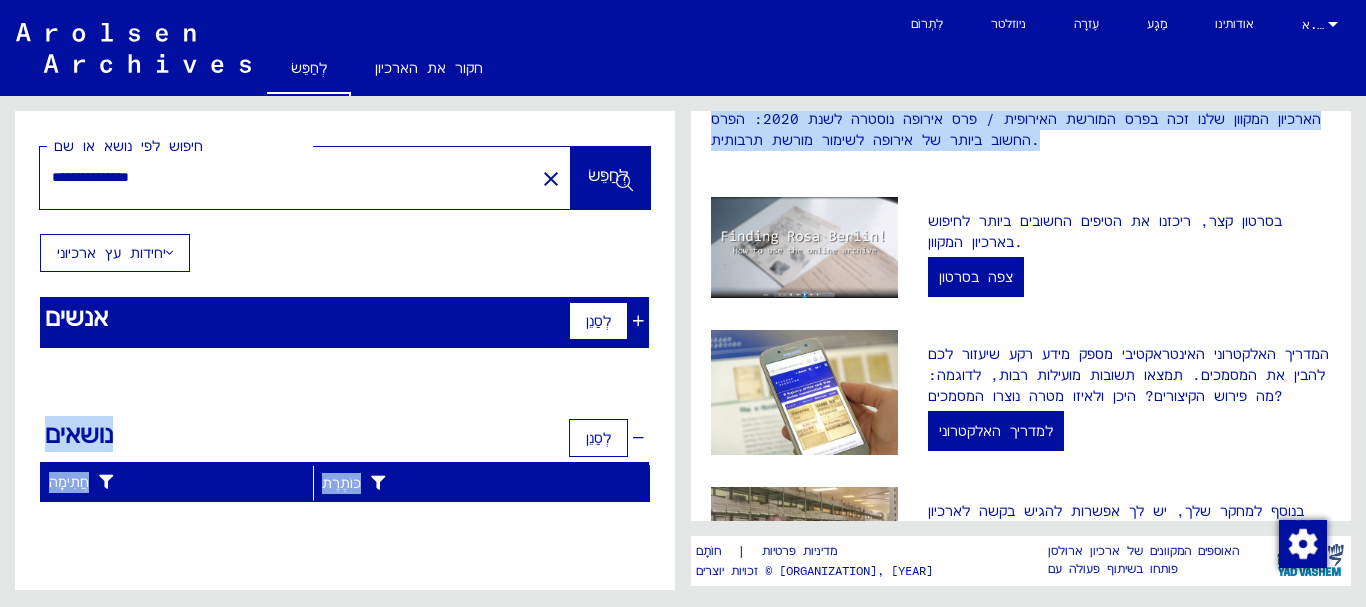 drag, startPoint x: 686, startPoint y: 257, endPoint x: 675, endPoint y: 339, distance: 82.73451 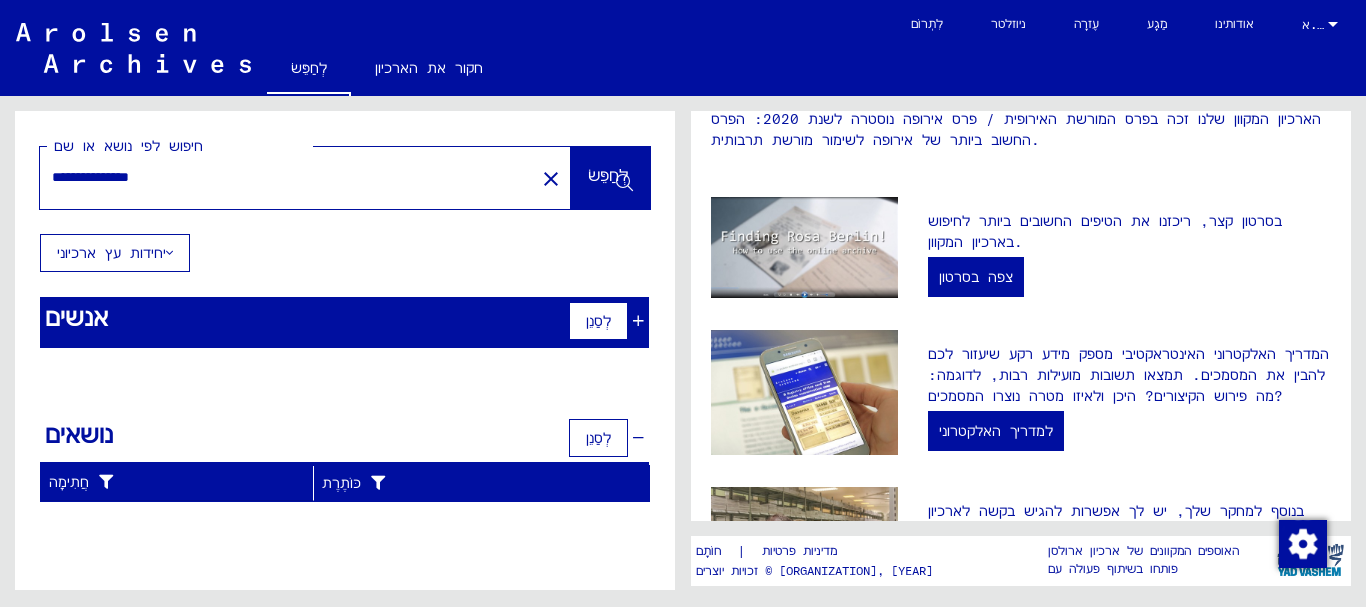 click on "**********" at bounding box center (281, 177) 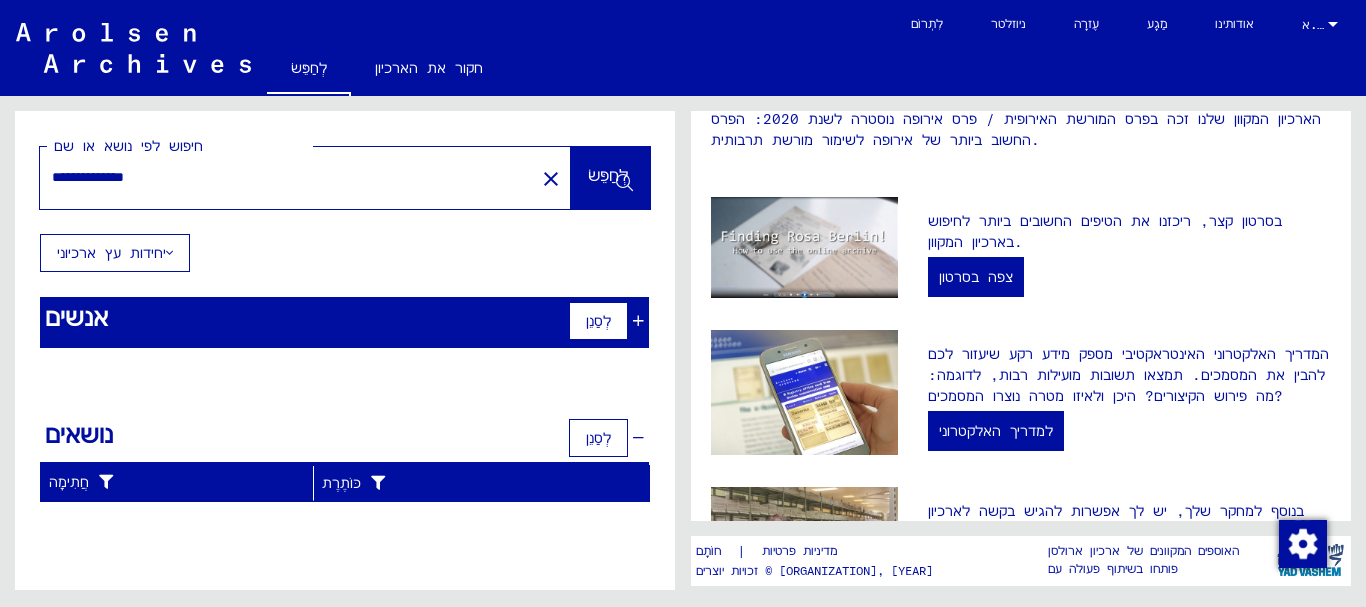 drag, startPoint x: 154, startPoint y: 176, endPoint x: 190, endPoint y: 177, distance: 36.013885 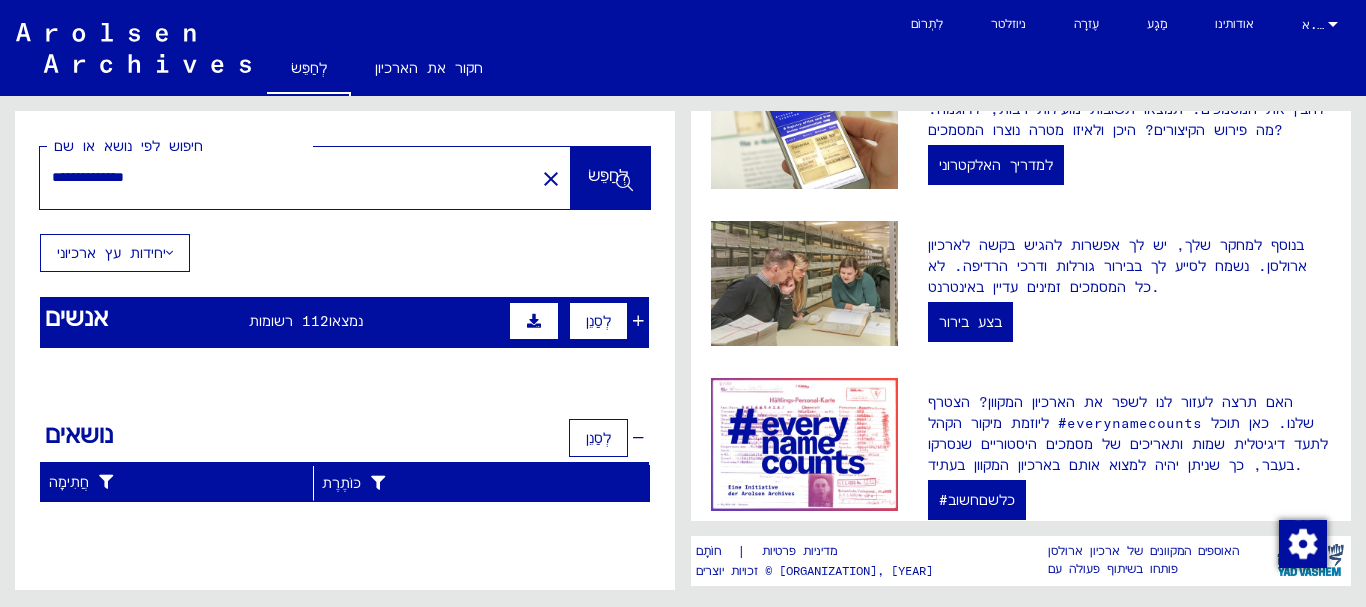 scroll, scrollTop: 659, scrollLeft: 0, axis: vertical 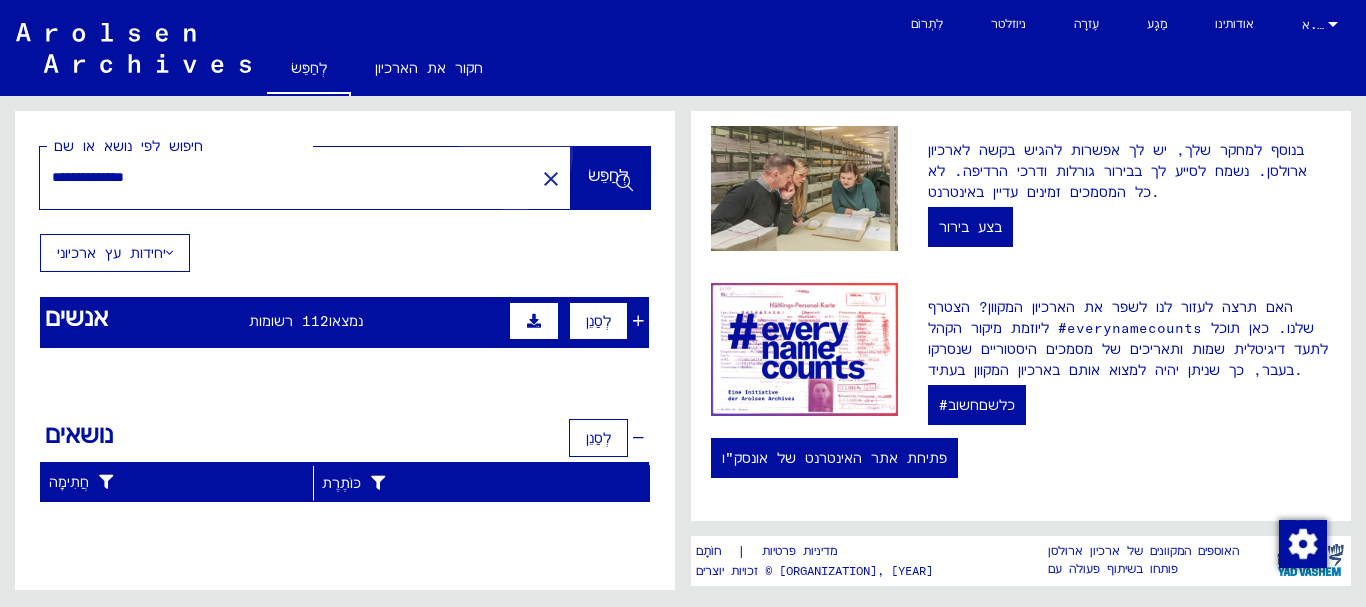 click on "לְחַפֵּשׂ" 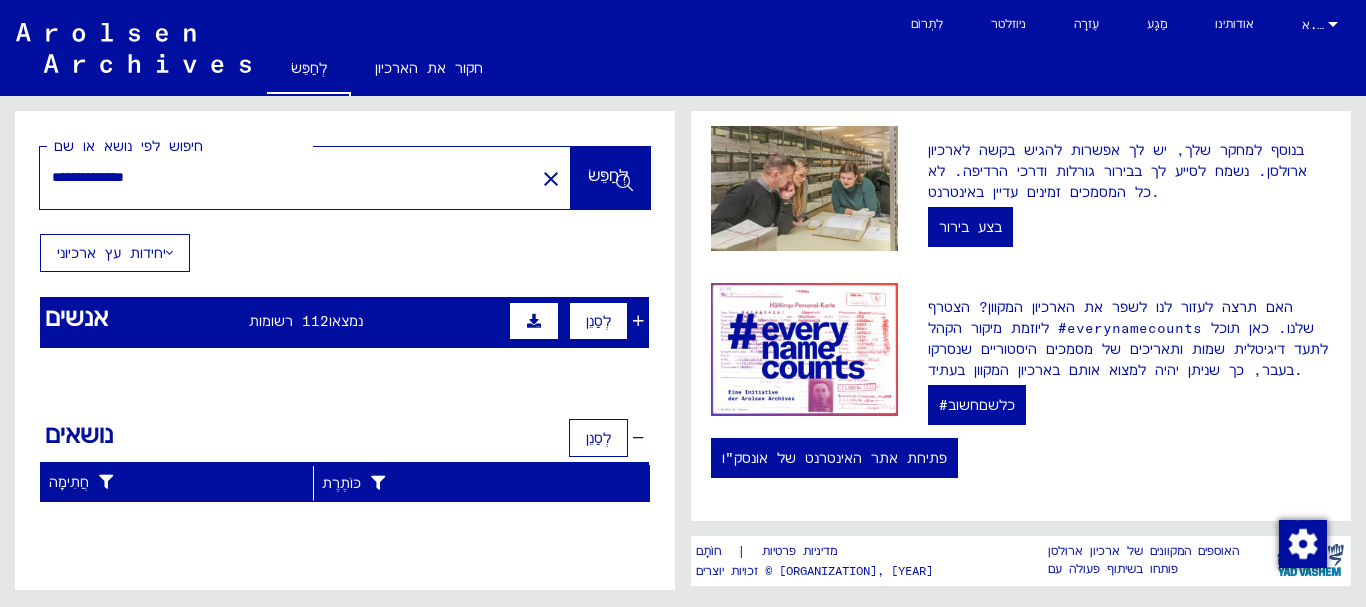 click on "לְחַפֵּשׂ" 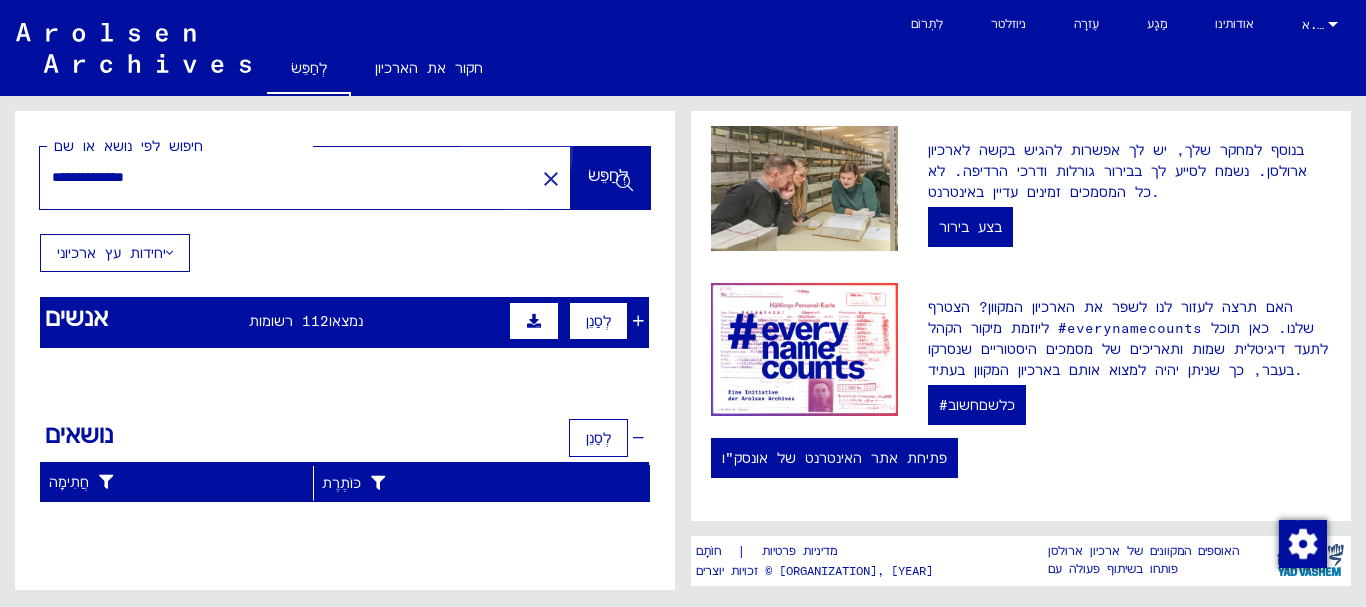 click on "לְחַפֵּשׂ" 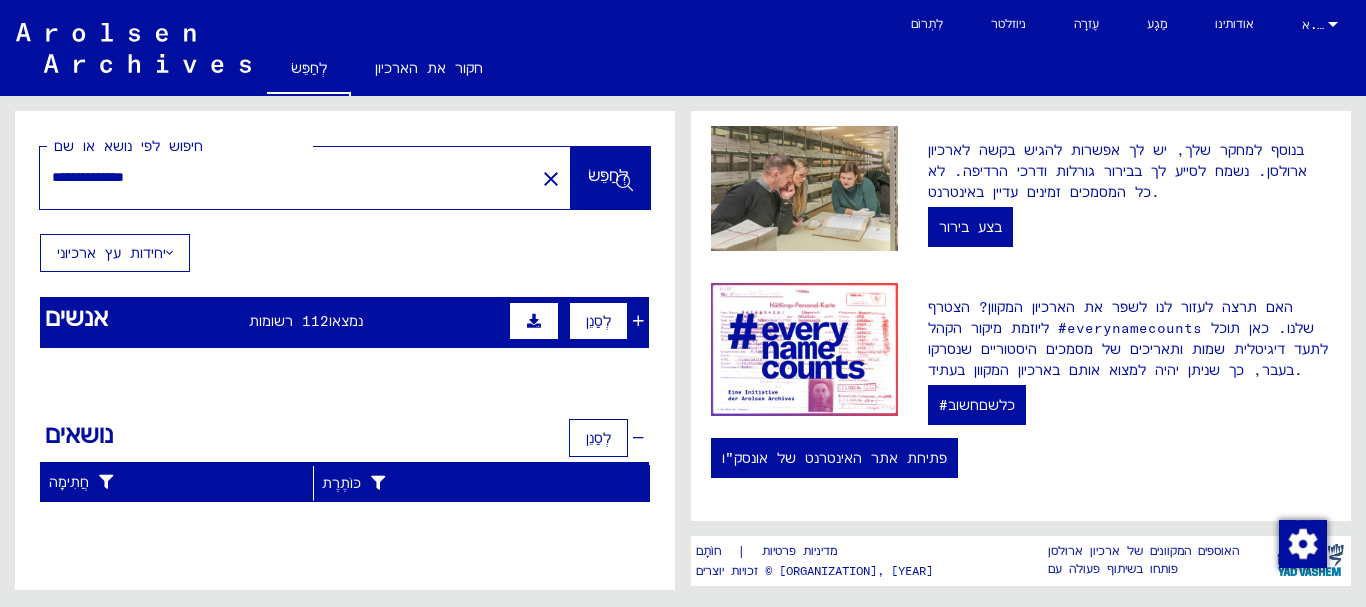 click on "לְחַפֵּשׂ" 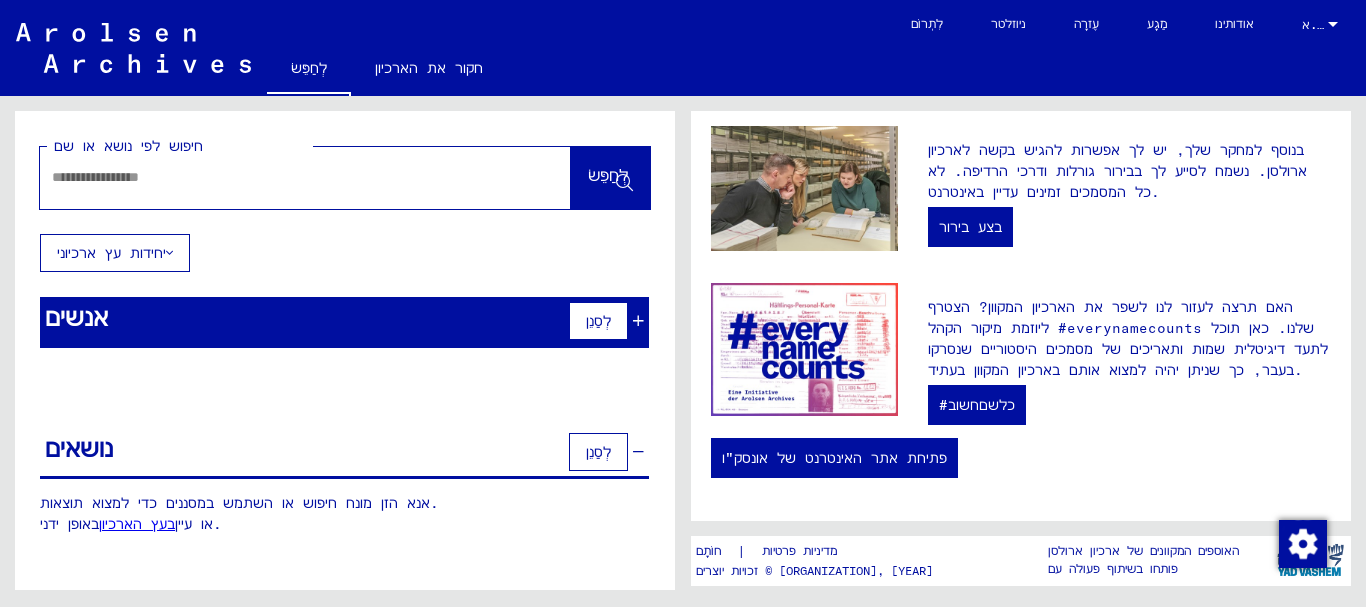 click at bounding box center (281, 177) 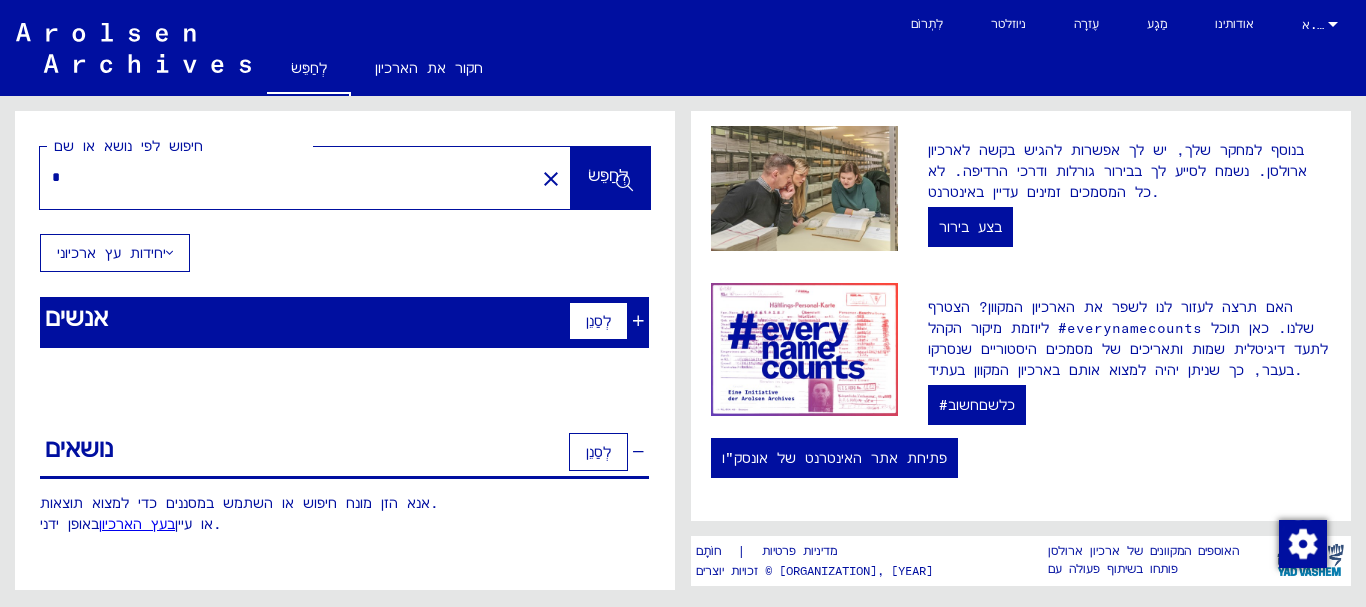 click on "*" at bounding box center [281, 177] 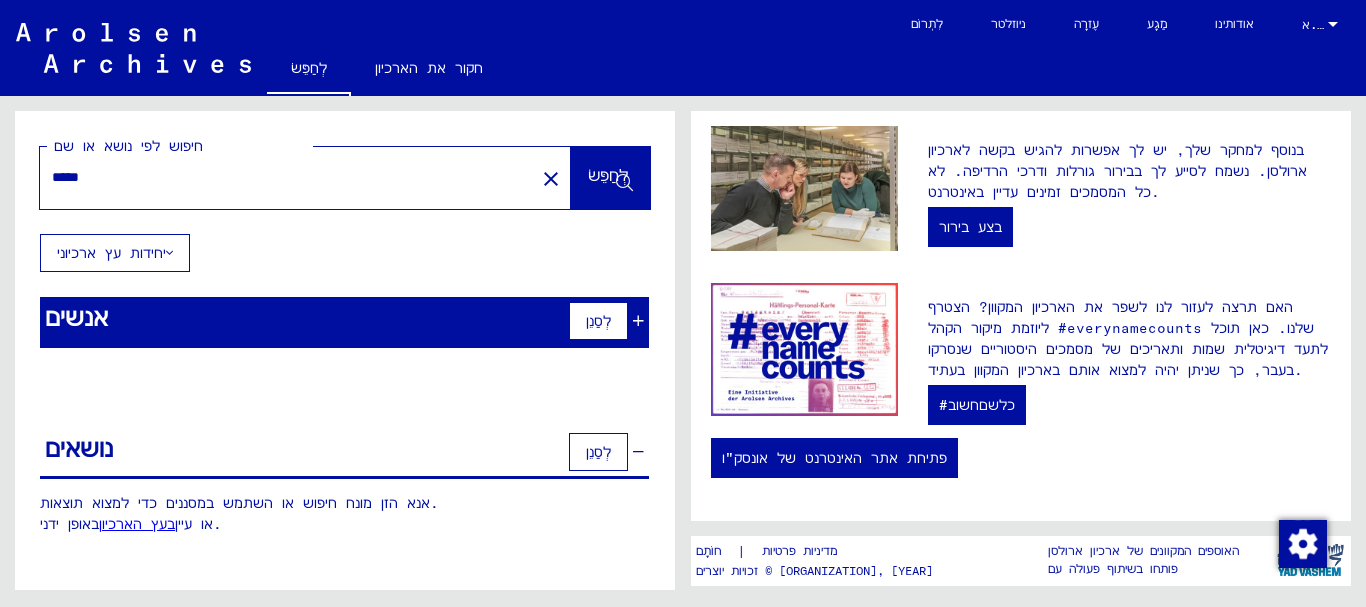 click on "*****" at bounding box center (281, 177) 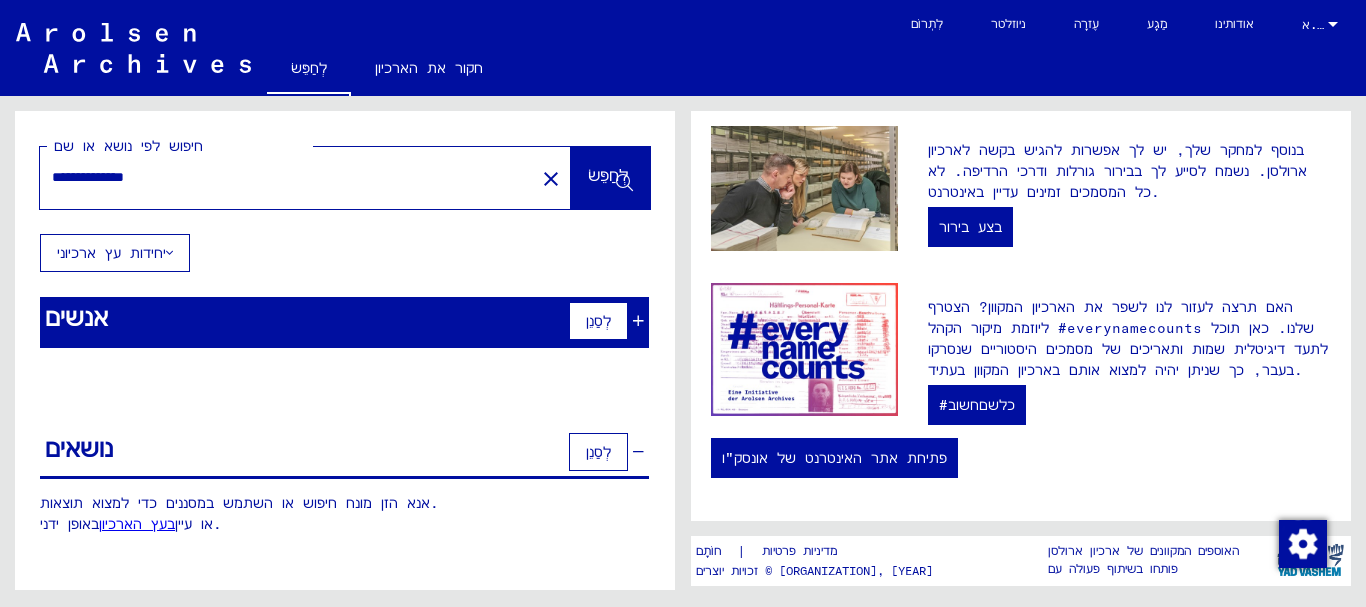 type on "**********" 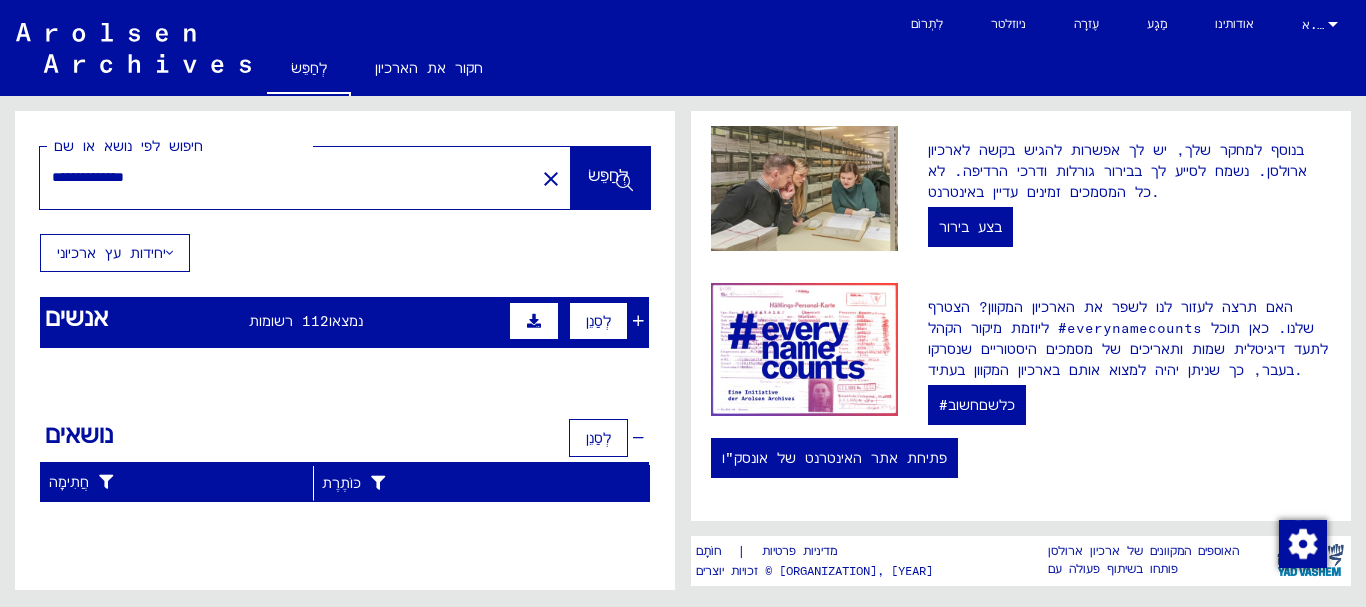 click on "נמצאו  112 רשומות" at bounding box center (306, 321) 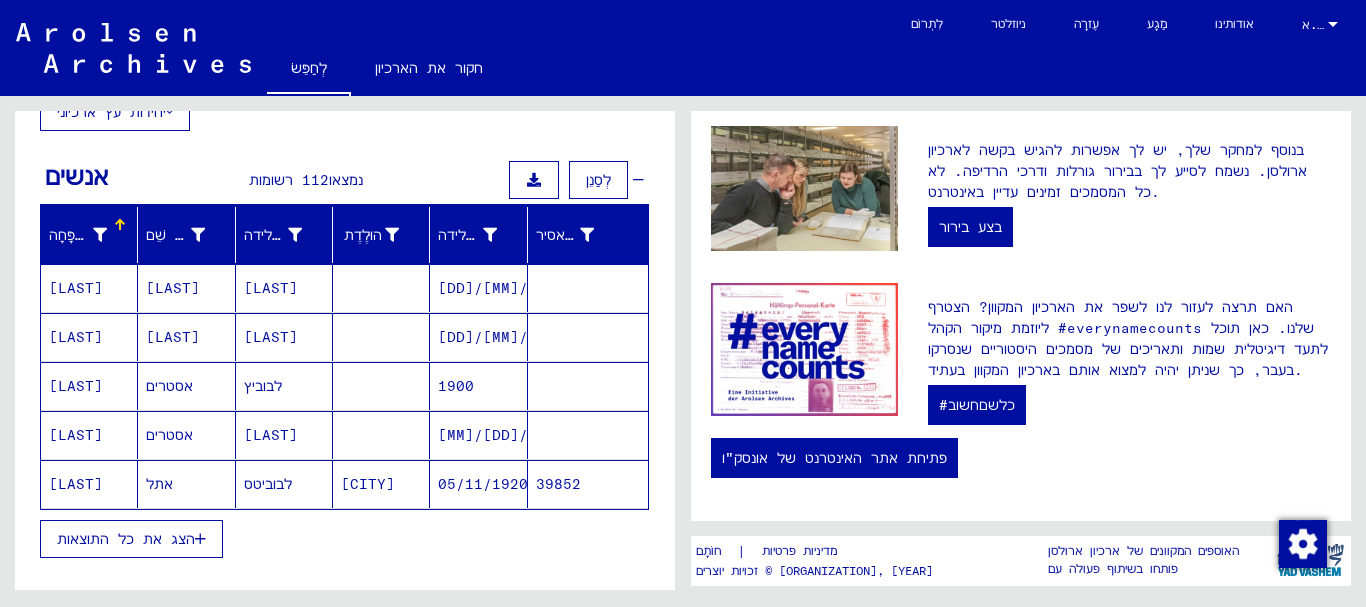 scroll, scrollTop: 143, scrollLeft: 0, axis: vertical 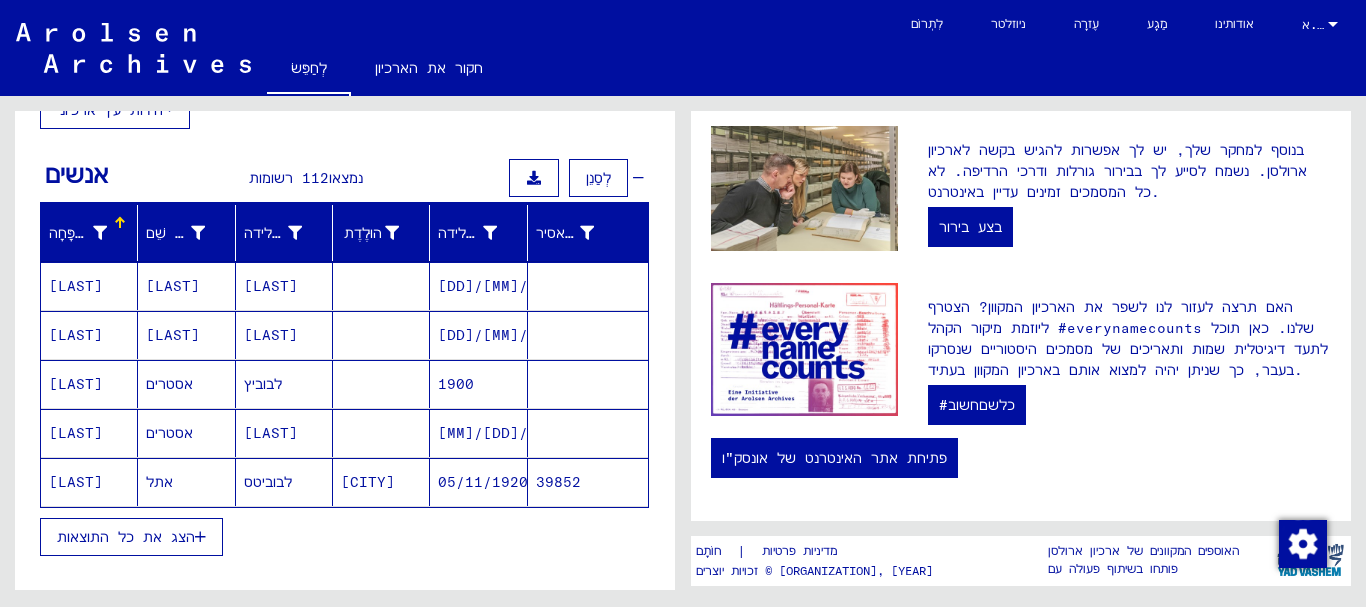 click on "הצג את כל התוצאות" at bounding box center [126, 537] 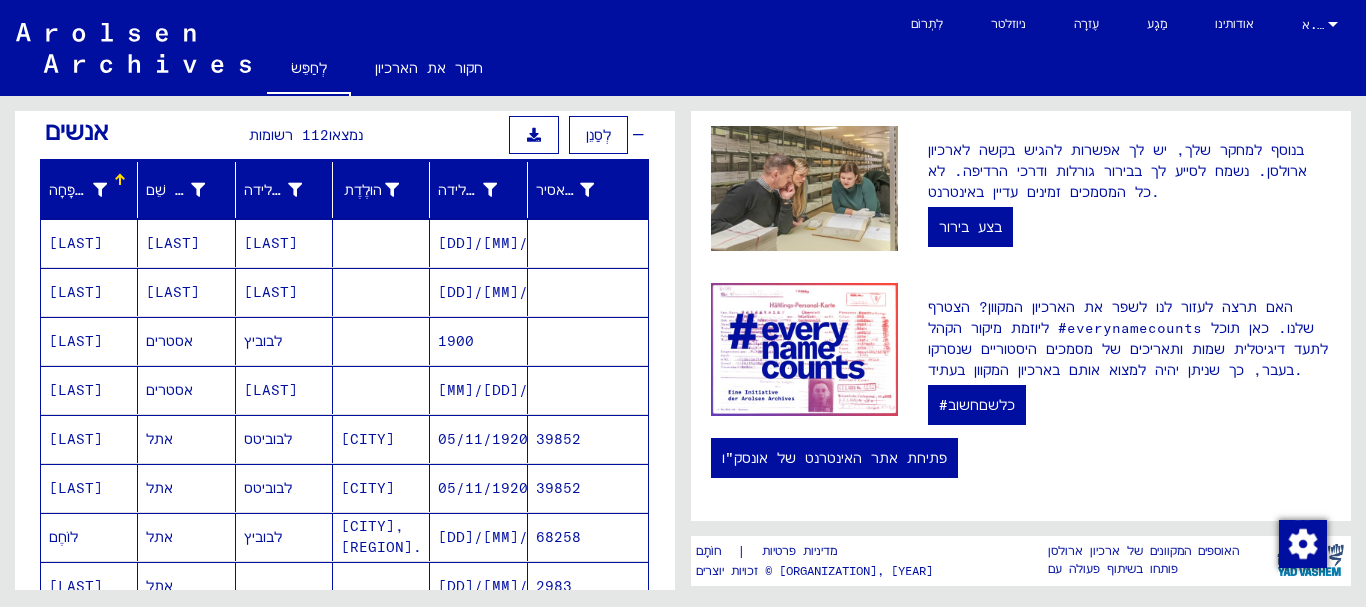 scroll, scrollTop: 198, scrollLeft: 0, axis: vertical 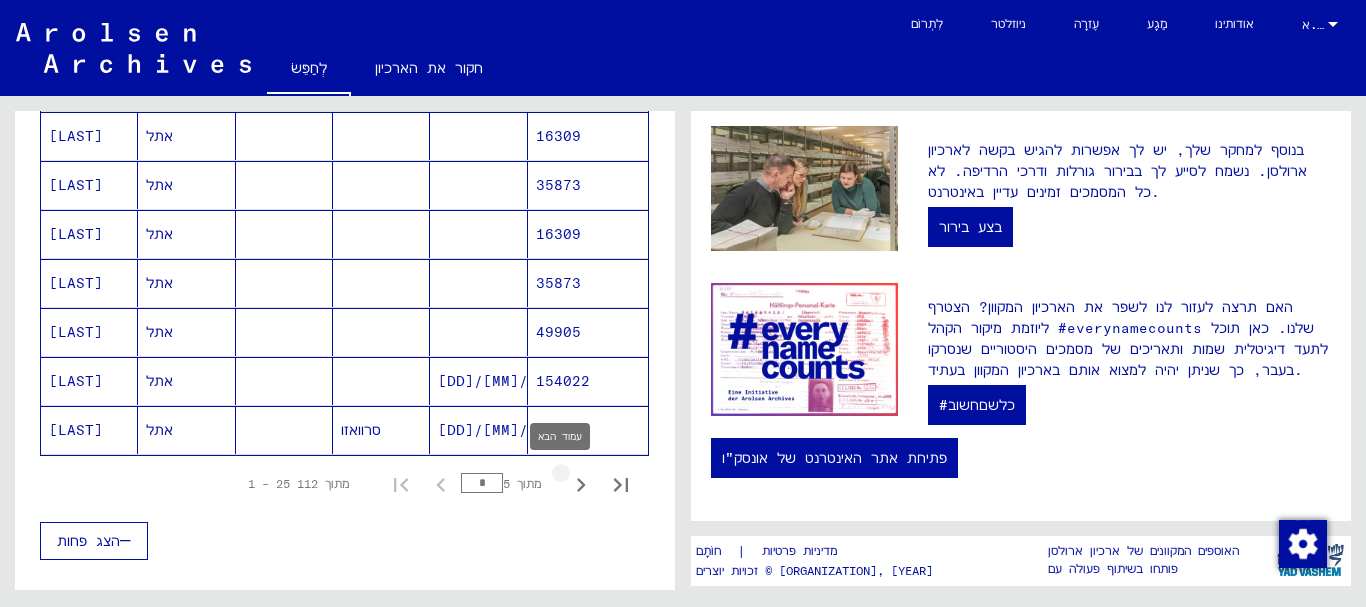 click 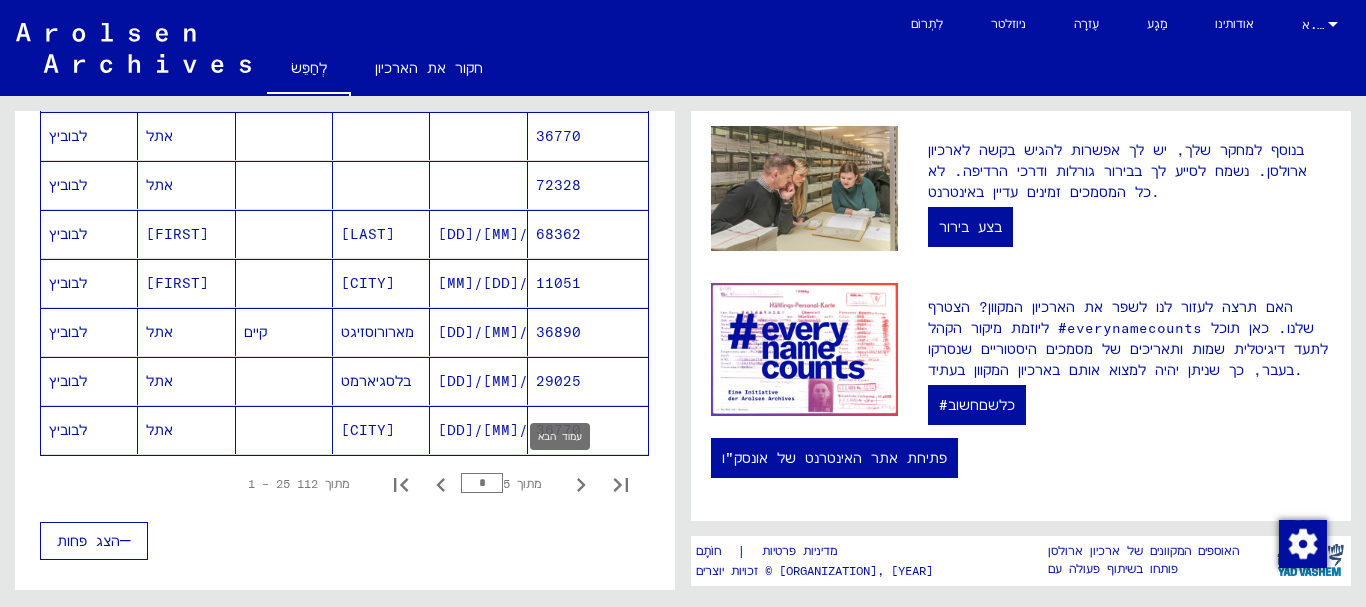 click 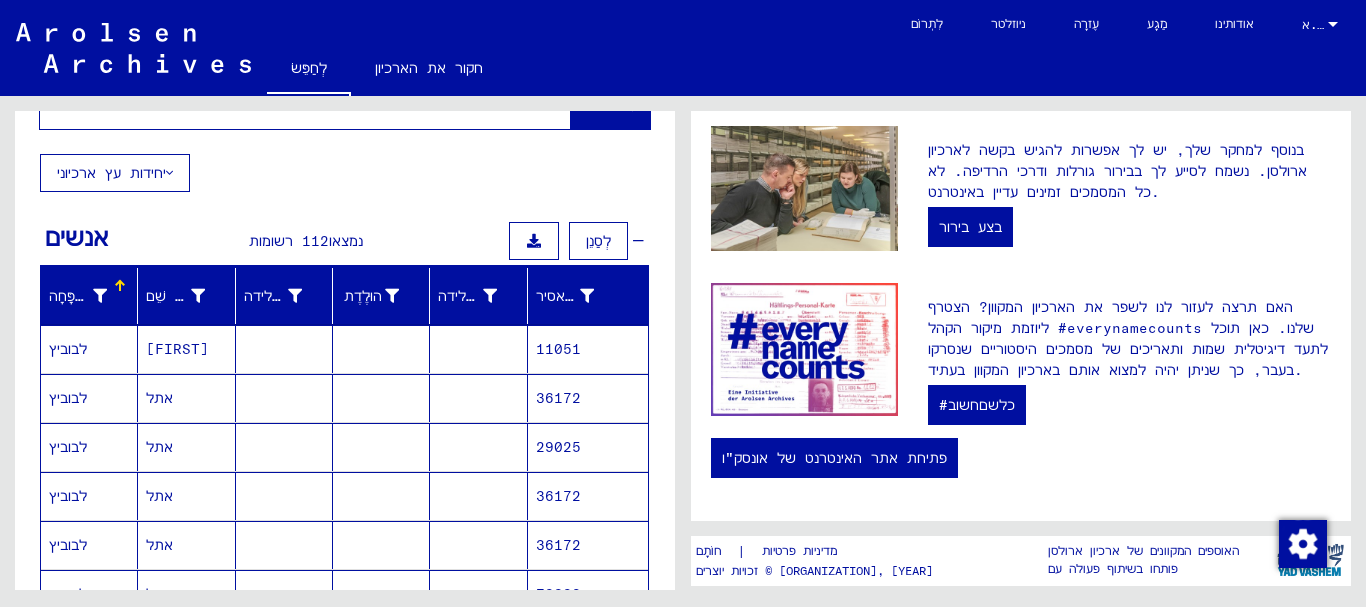 scroll, scrollTop: 127, scrollLeft: 0, axis: vertical 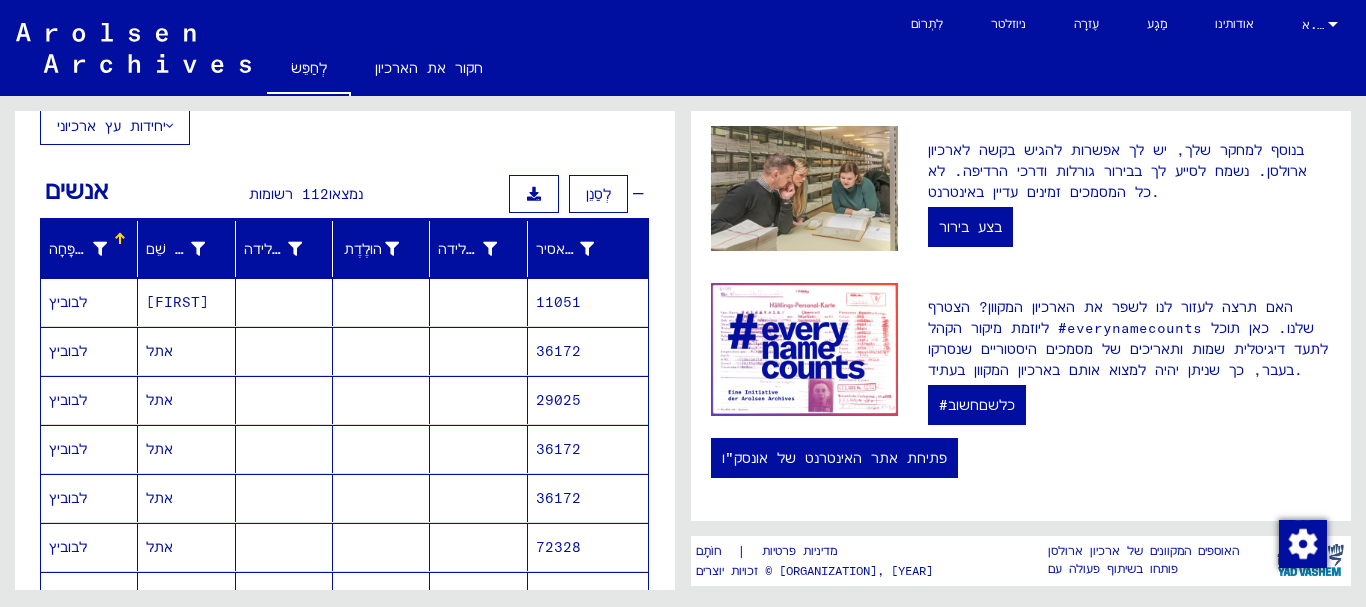 click on "לְסַנֵן" at bounding box center (598, 194) 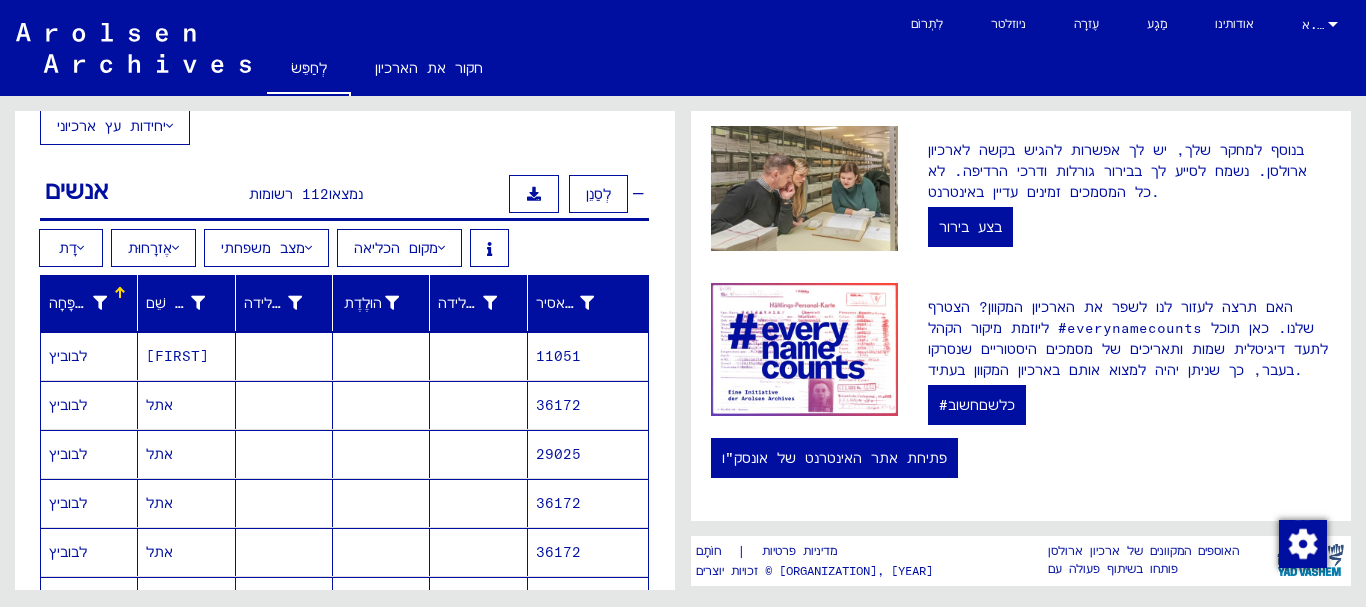 click at bounding box center [534, 194] 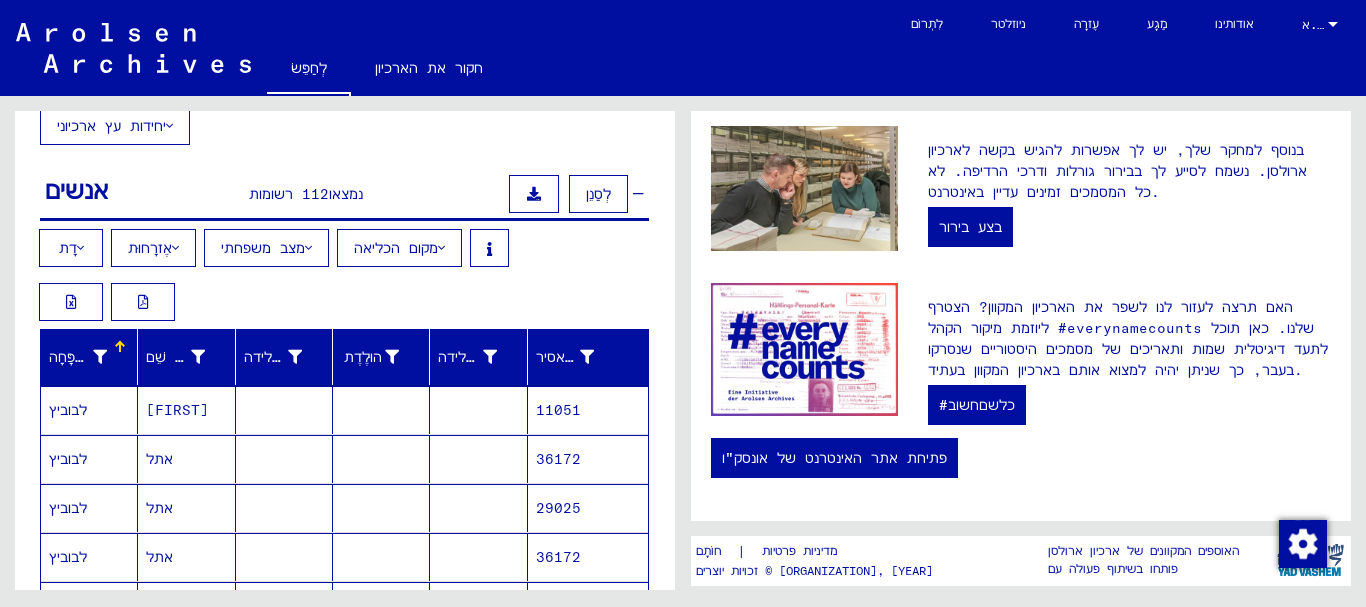 click at bounding box center [308, 248] 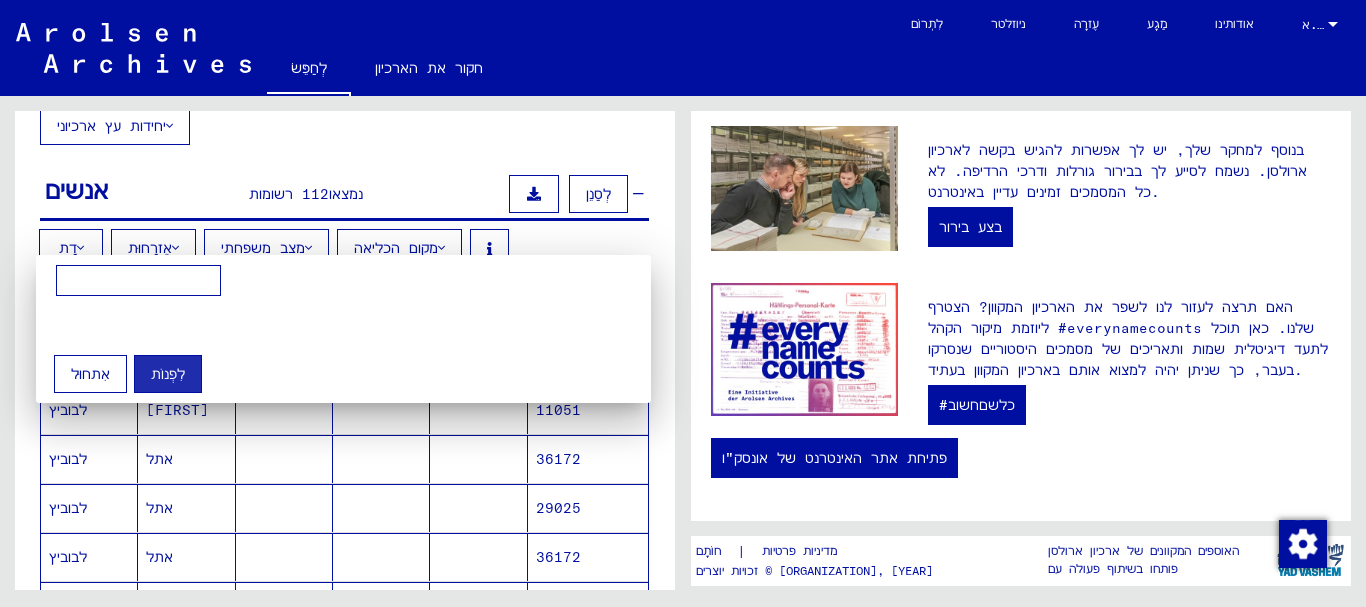 click at bounding box center (138, 281) 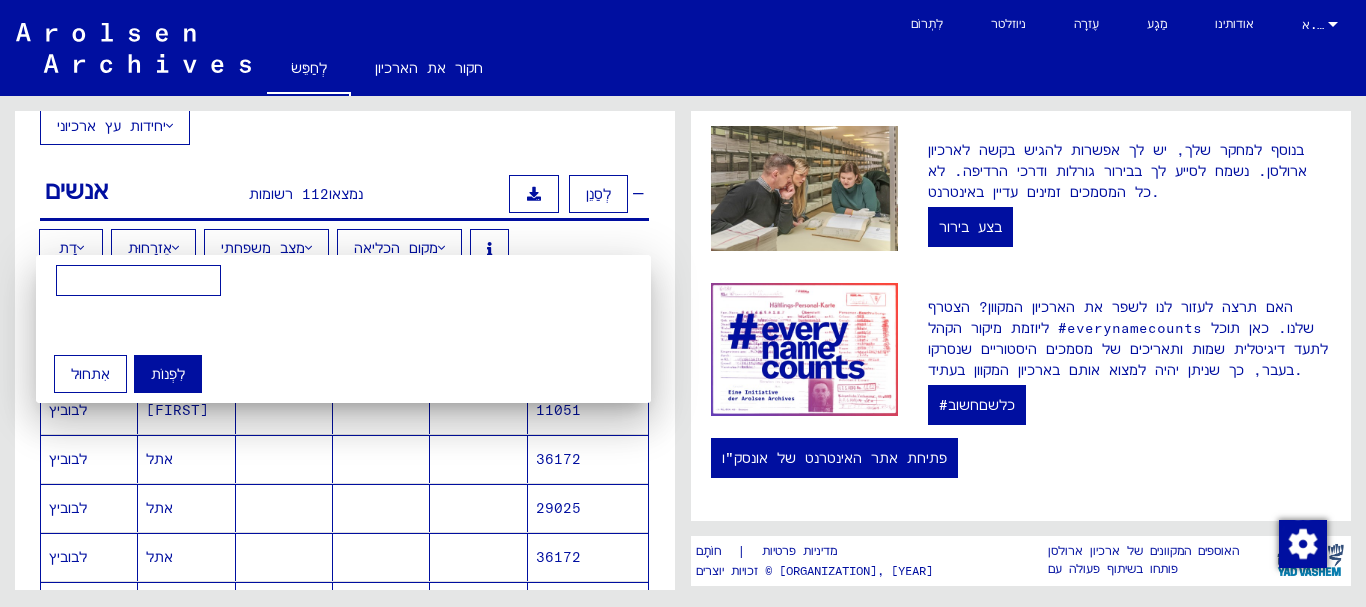 click at bounding box center (683, 303) 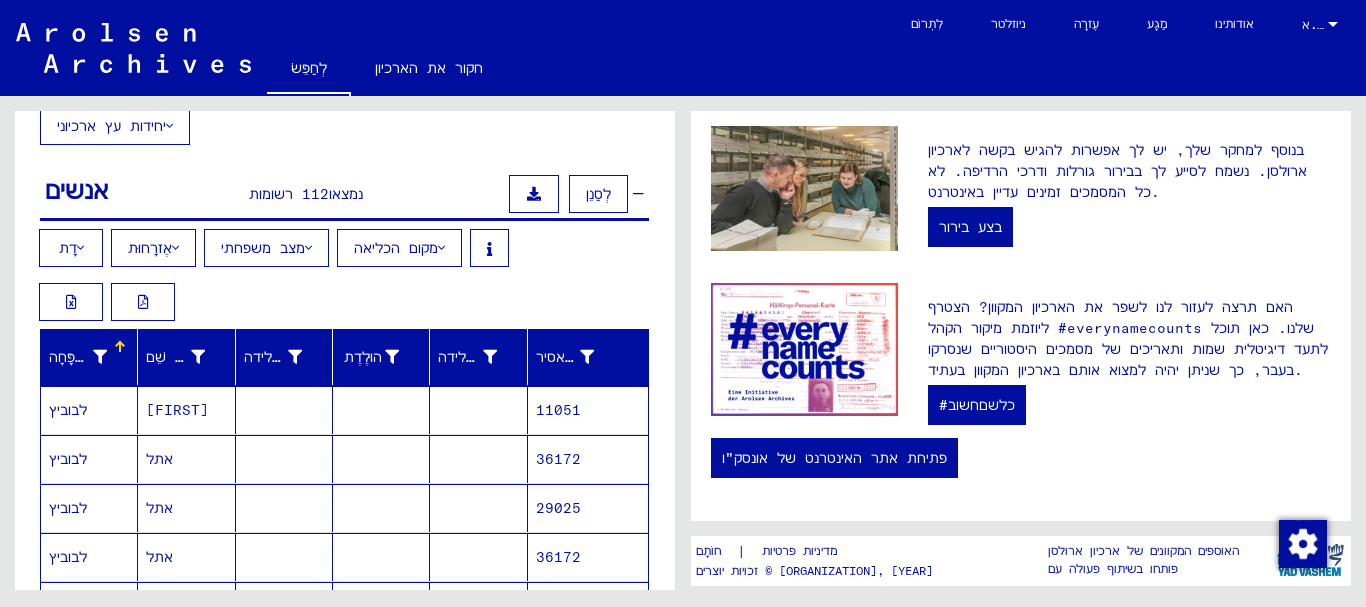 click at bounding box center [175, 248] 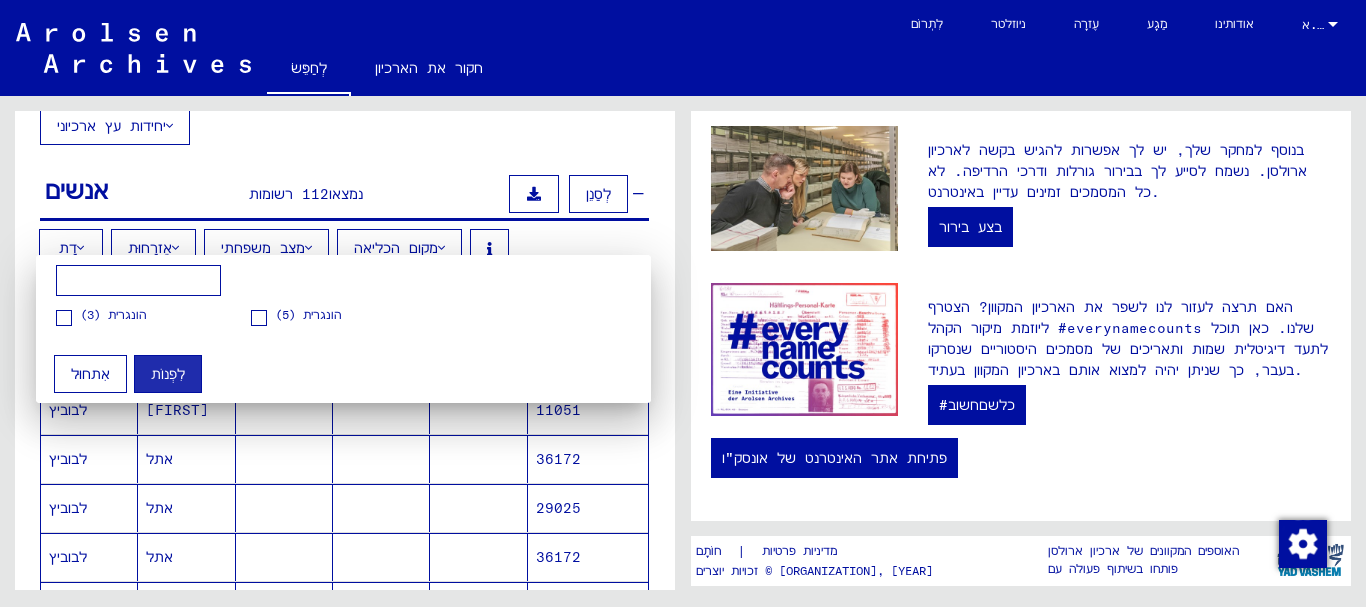 click on "הונגרית (3)" at bounding box center (113, 314) 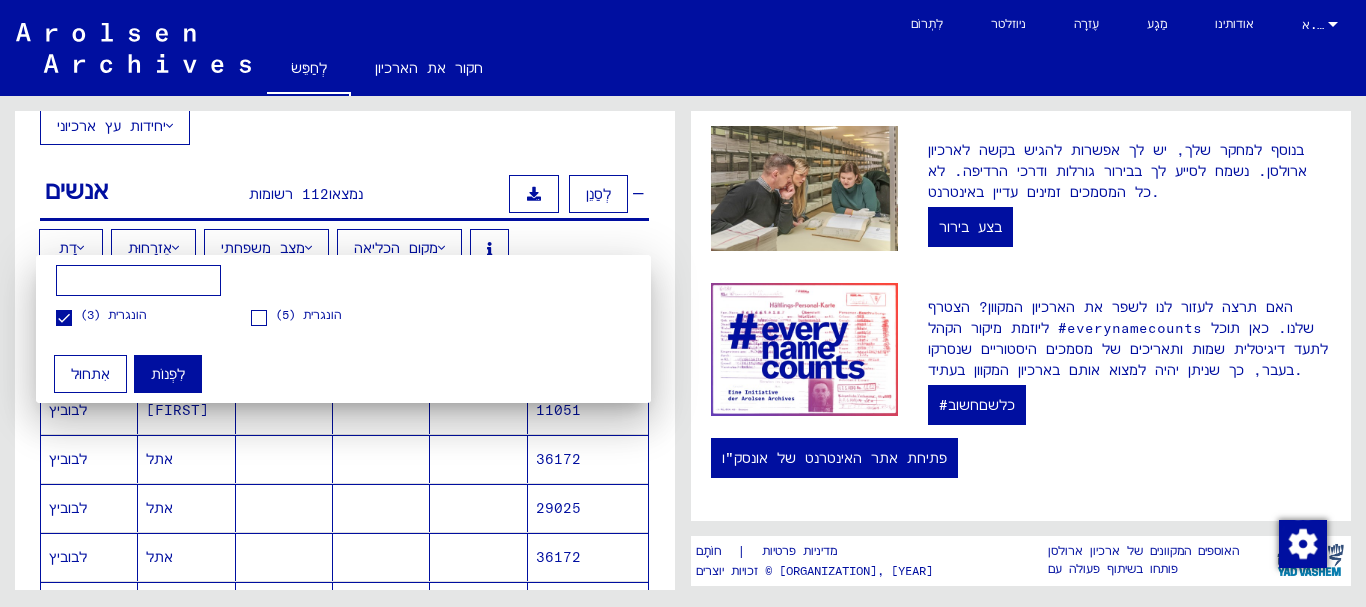 click on "אִתחוּל" at bounding box center (90, 374) 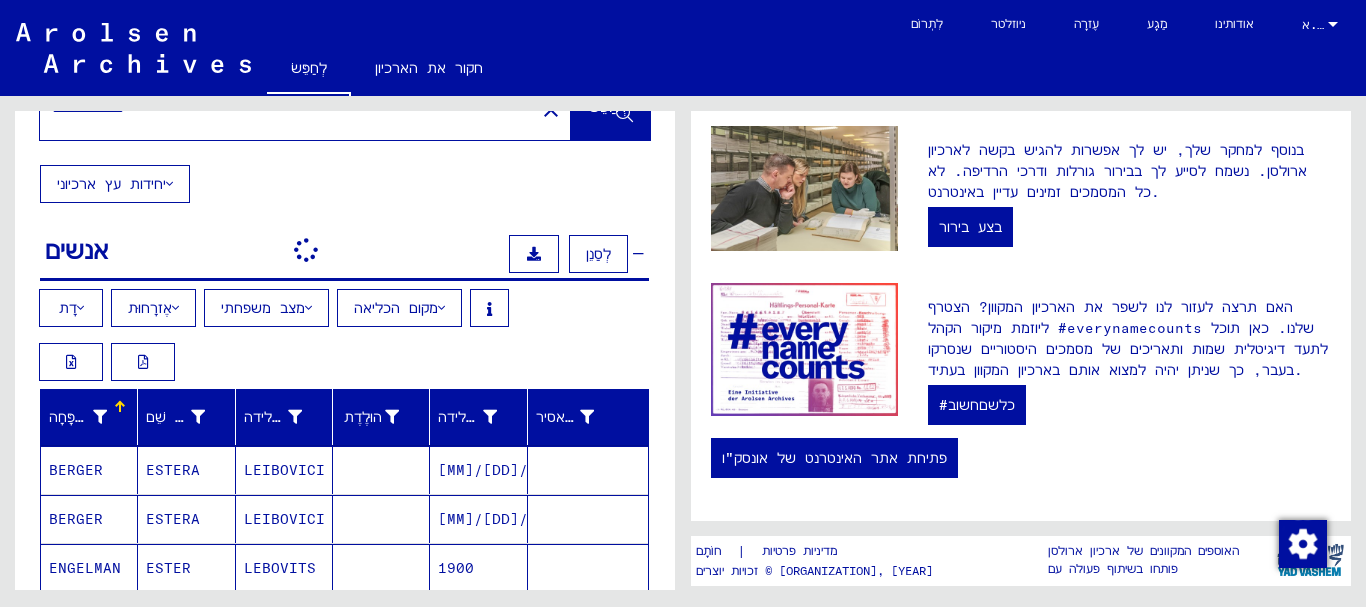 scroll, scrollTop: 127, scrollLeft: 0, axis: vertical 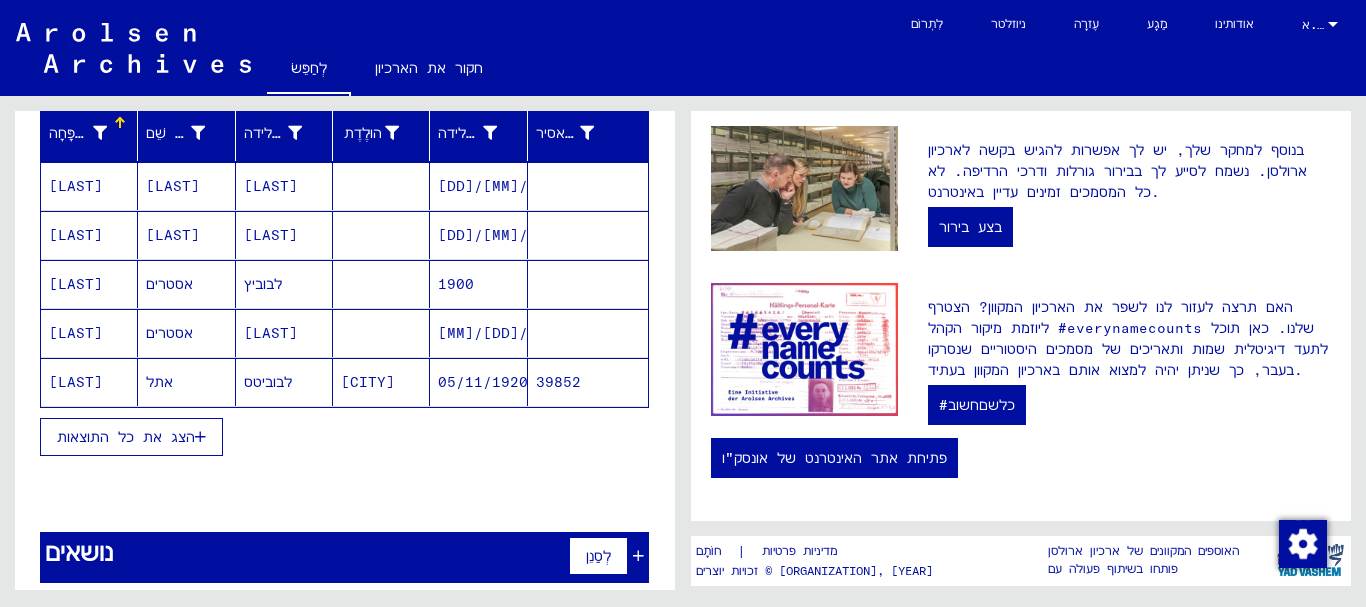 click on "הצג את כל התוצאות" at bounding box center (126, 437) 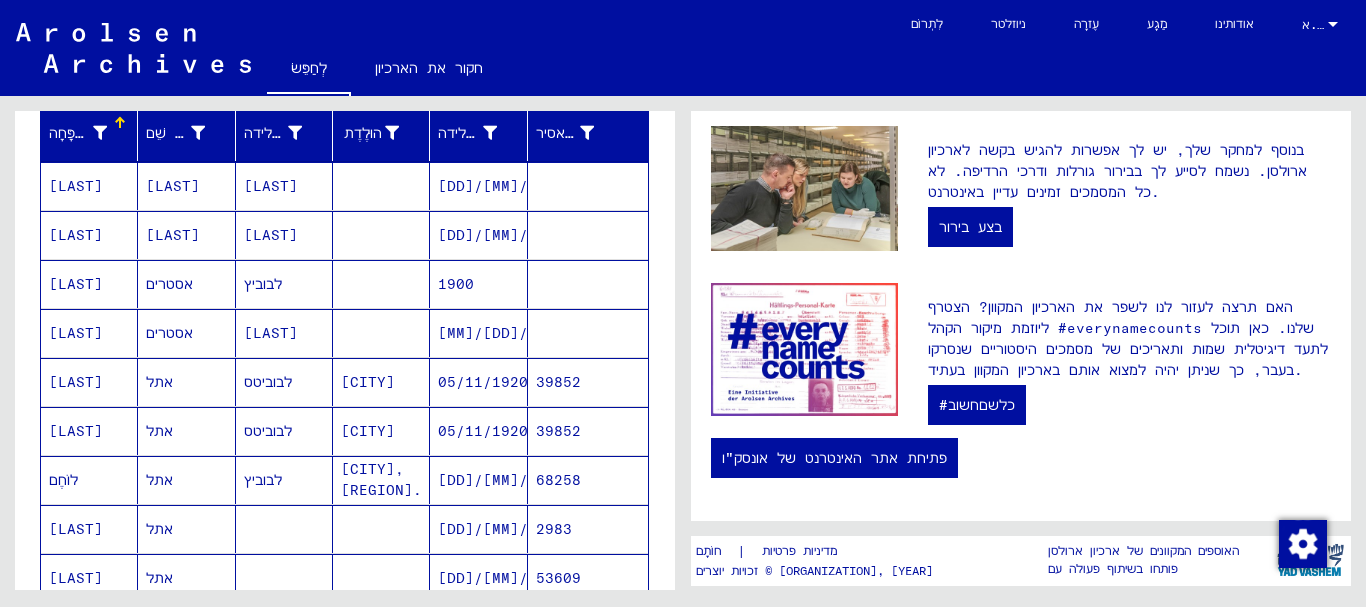 scroll, scrollTop: 743, scrollLeft: 0, axis: vertical 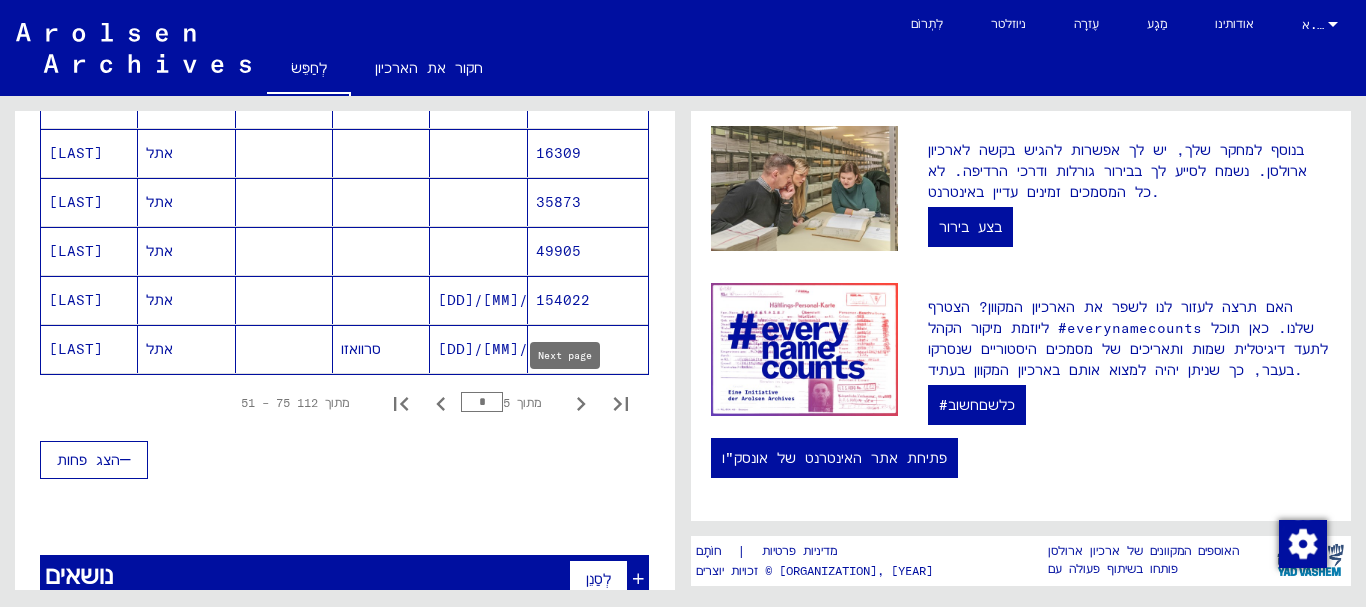 click 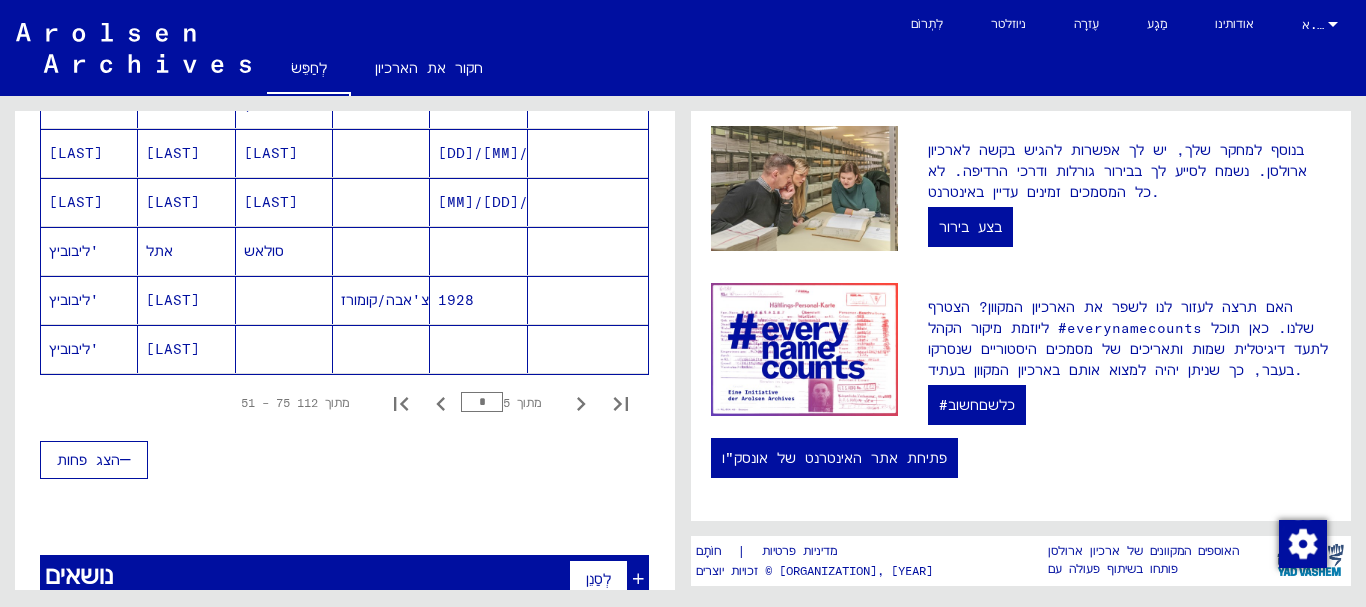 scroll, scrollTop: 1310, scrollLeft: 0, axis: vertical 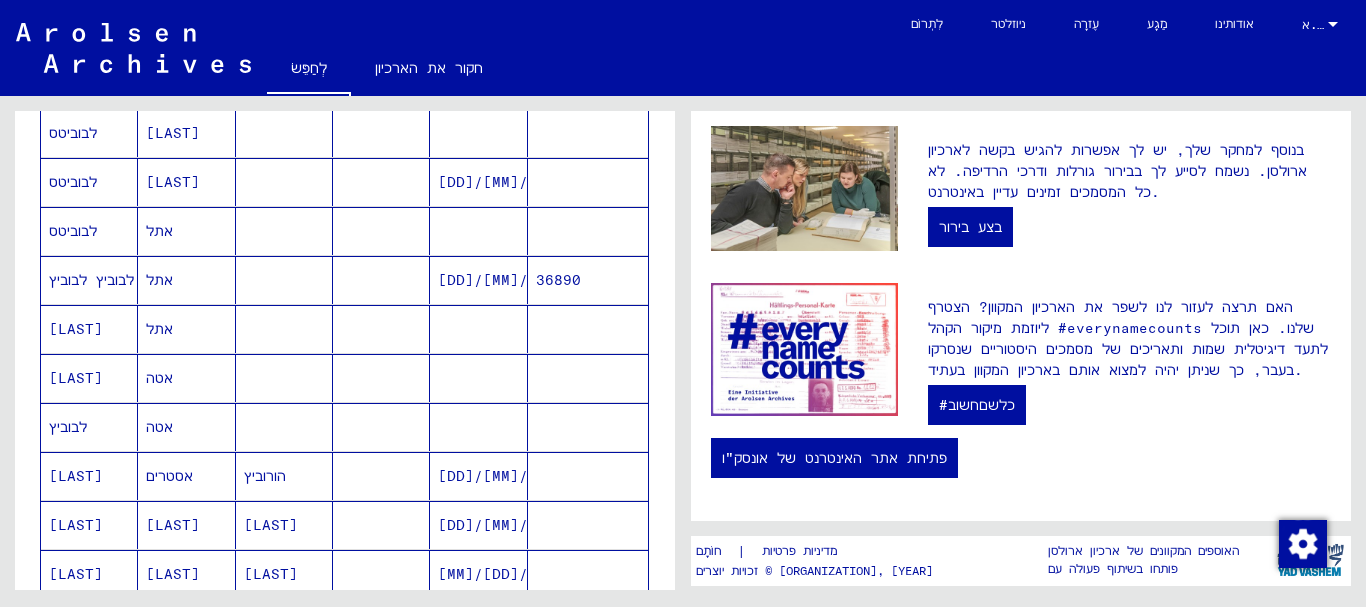 drag, startPoint x: 657, startPoint y: 416, endPoint x: 639, endPoint y: 417, distance: 18.027756 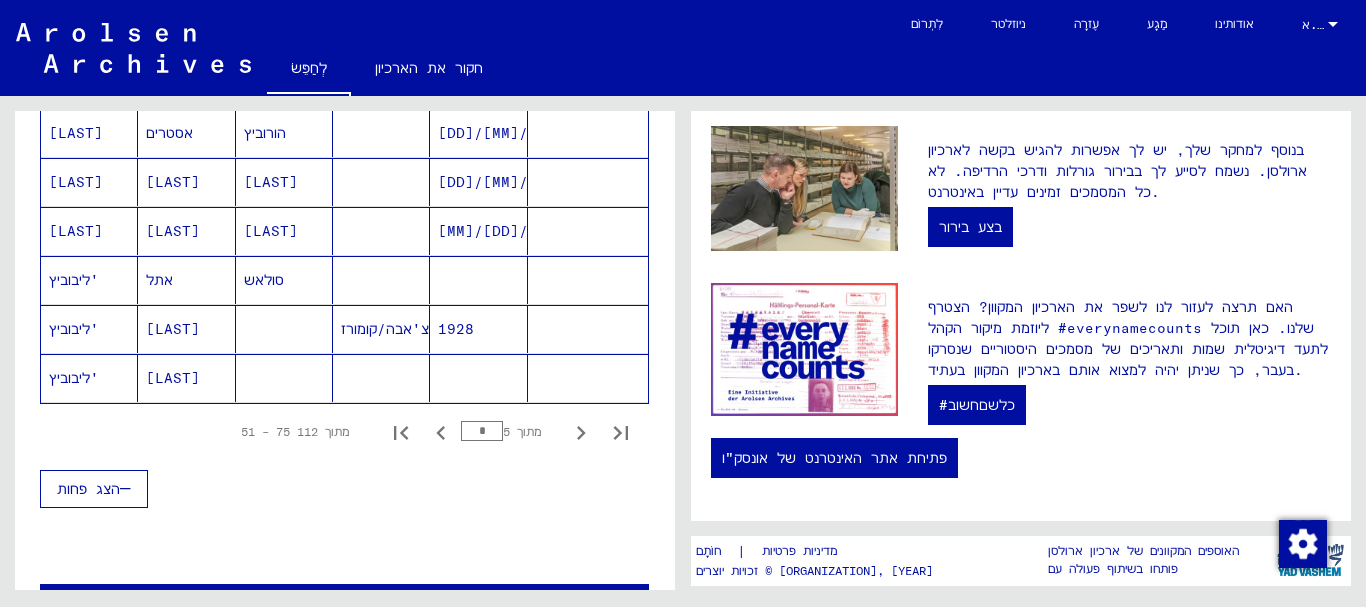 scroll, scrollTop: 1402, scrollLeft: 0, axis: vertical 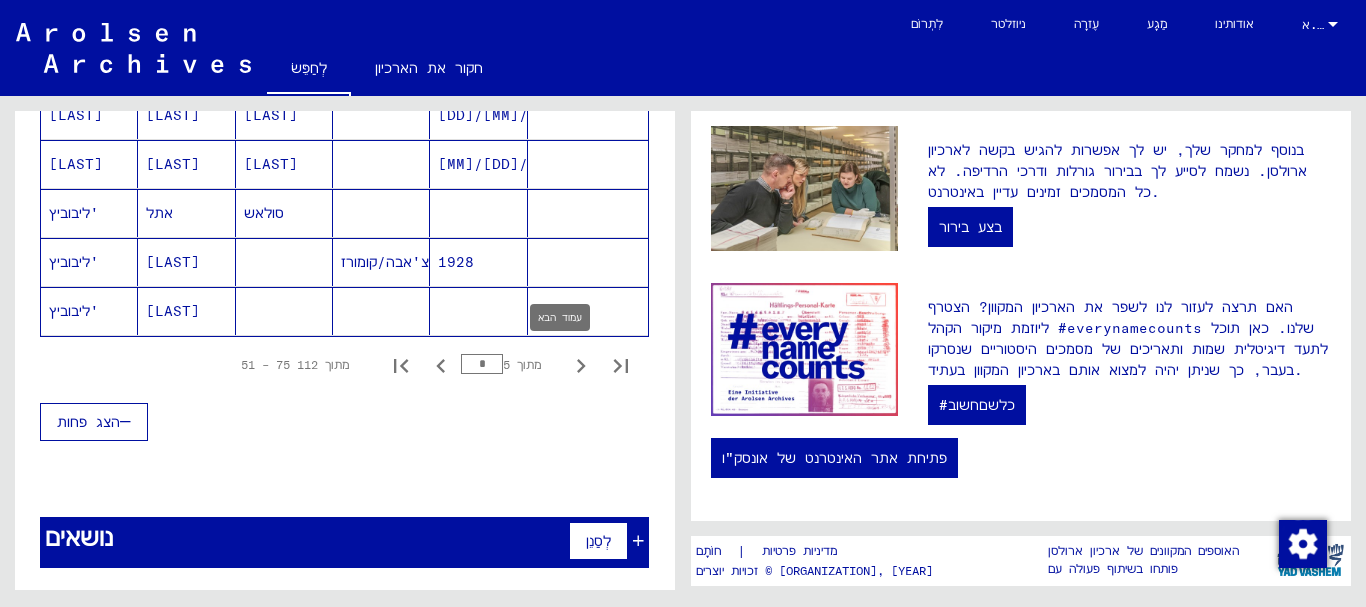 click 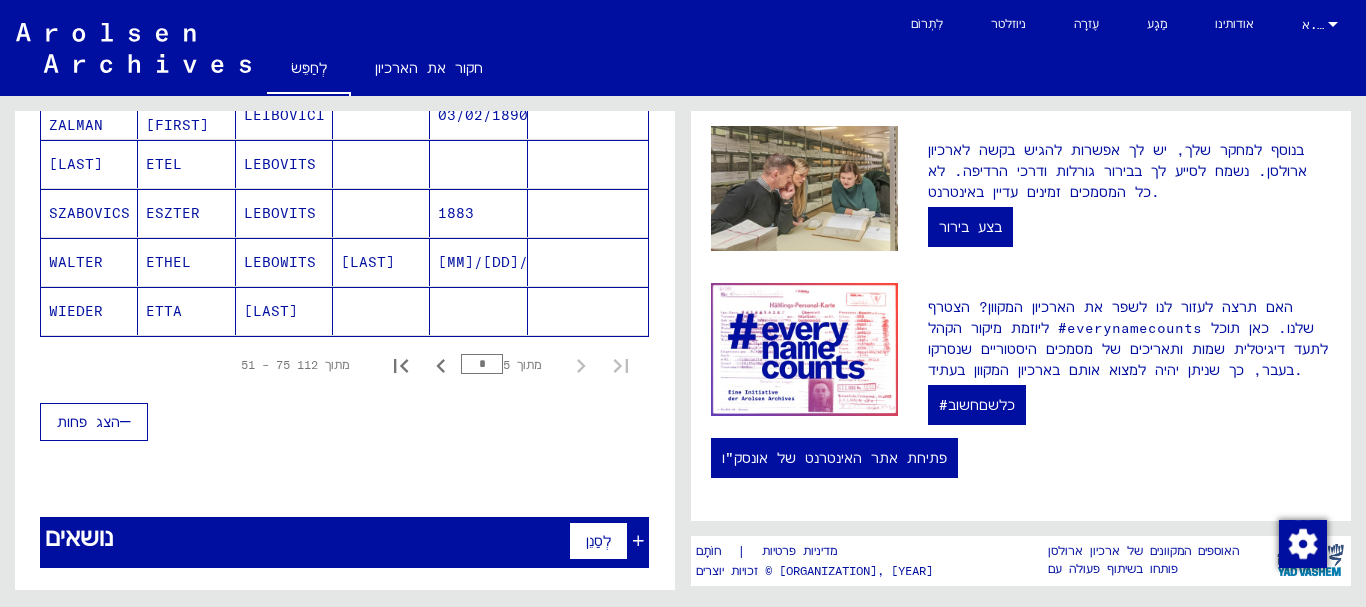 scroll, scrollTop: 765, scrollLeft: 0, axis: vertical 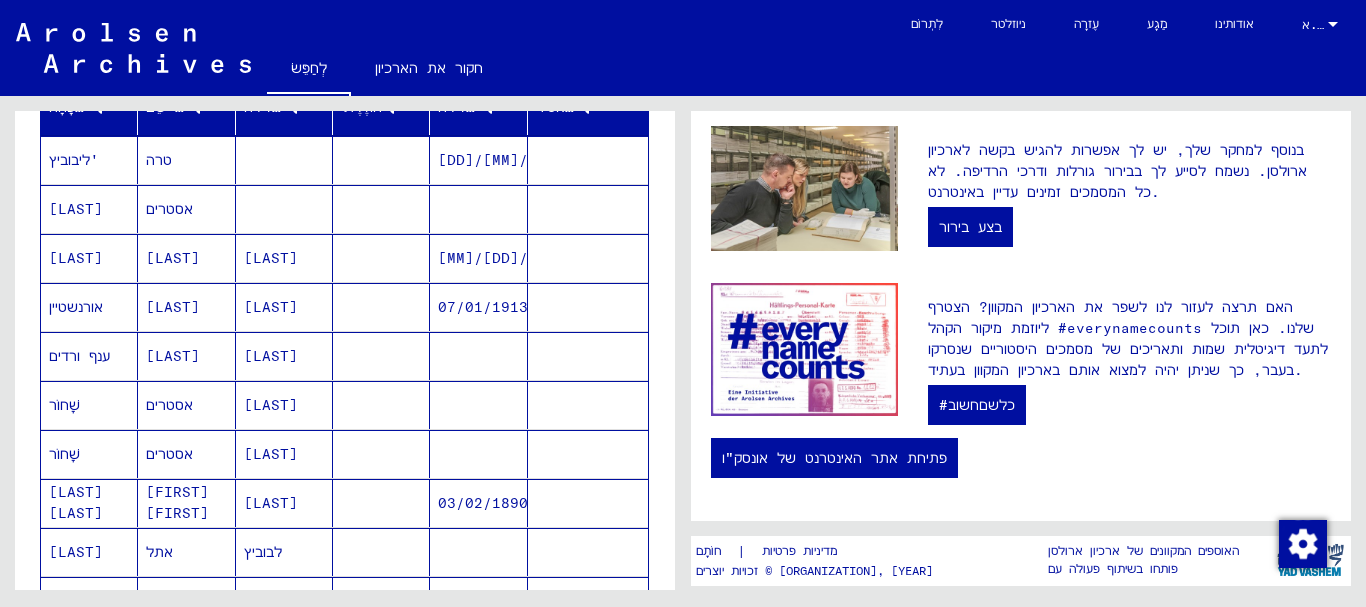 click on "[MM]/[DD]/[YYYY]" at bounding box center [483, 307] 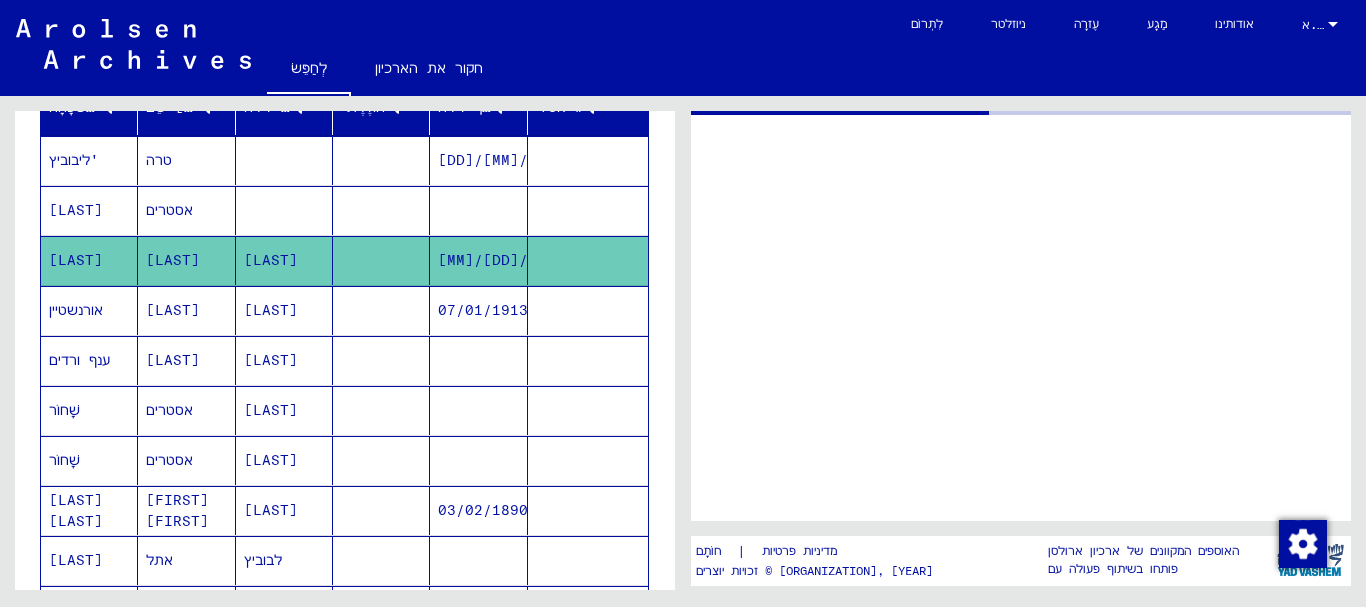 scroll, scrollTop: 0, scrollLeft: 0, axis: both 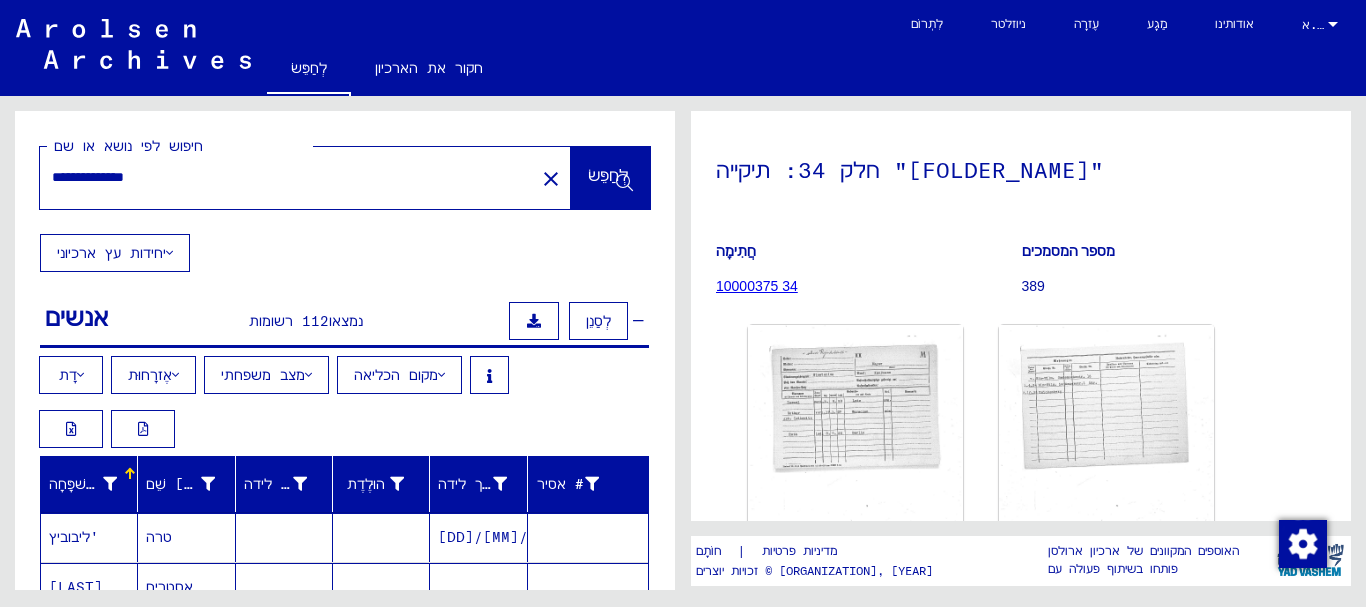 drag, startPoint x: 95, startPoint y: 171, endPoint x: 32, endPoint y: 164, distance: 63.387695 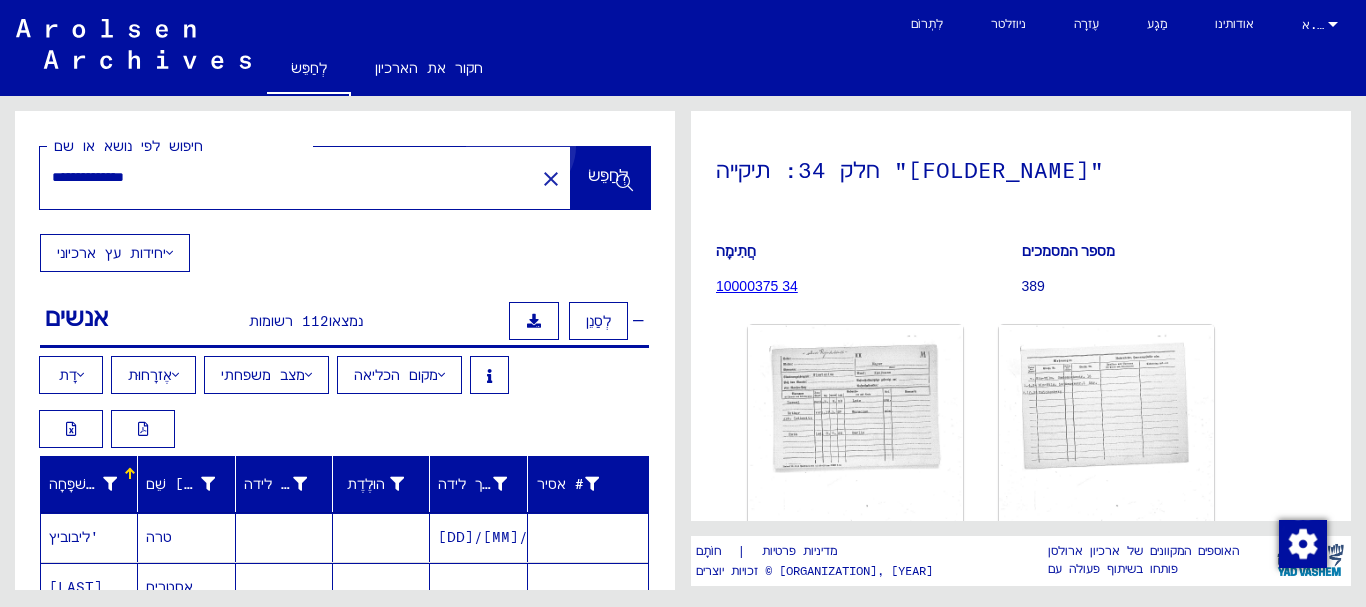 click on "לְחַפֵּשׂ" 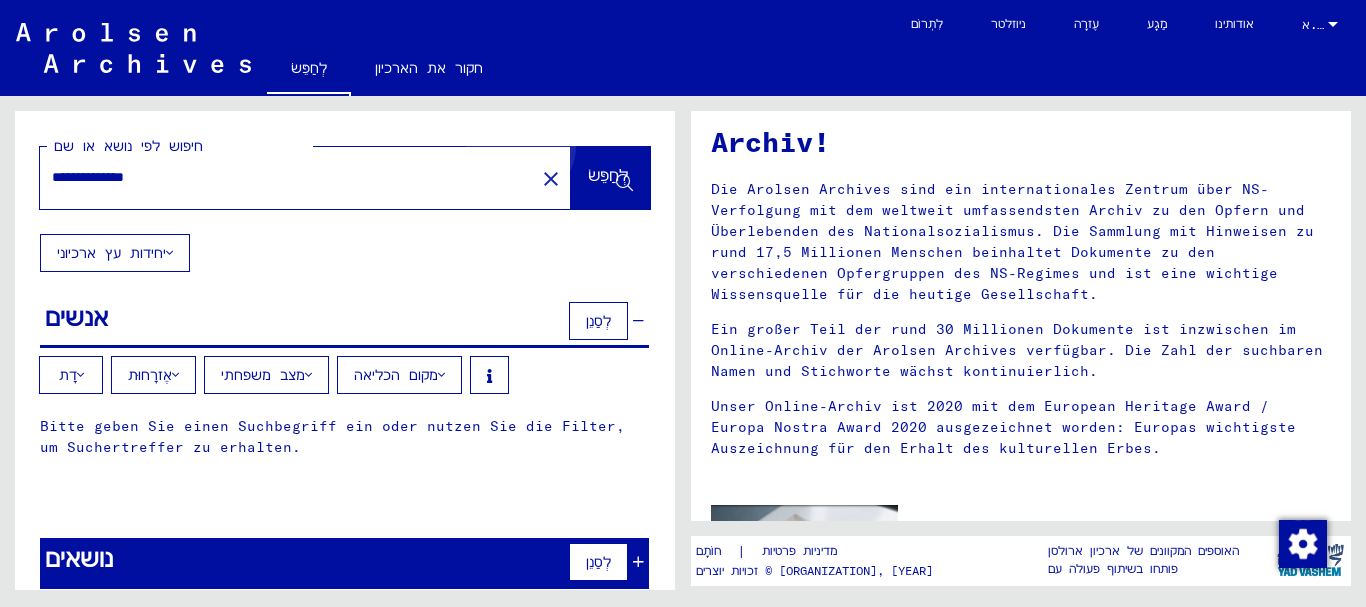 scroll, scrollTop: 0, scrollLeft: 0, axis: both 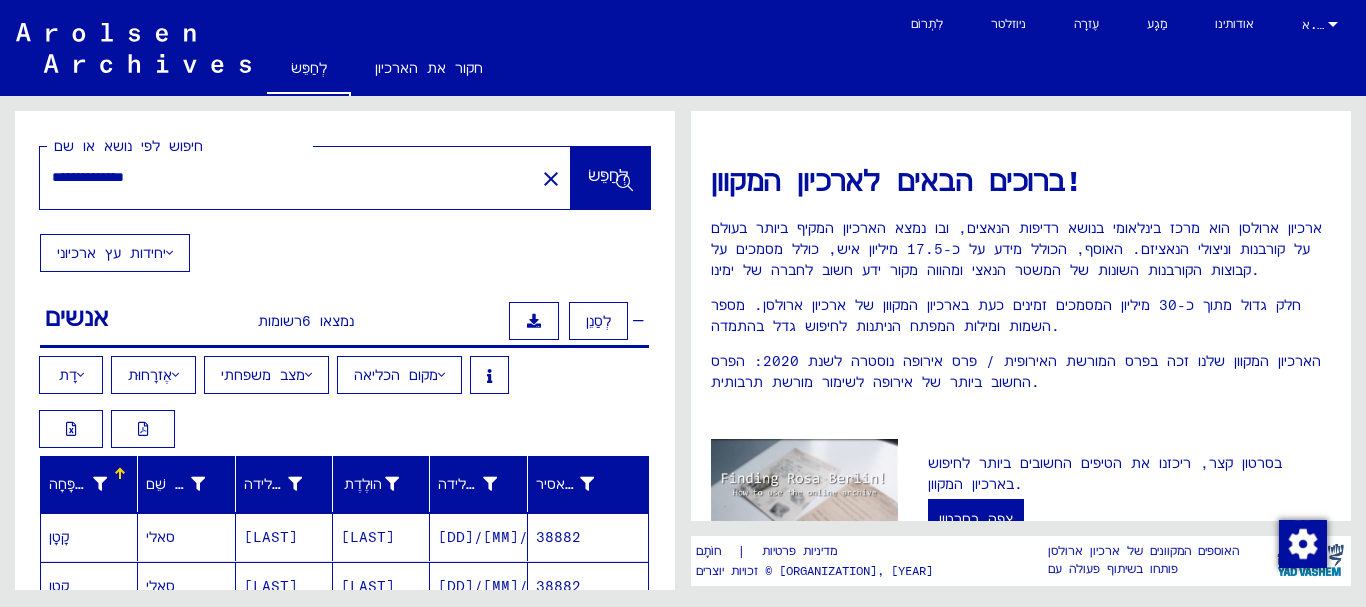 drag, startPoint x: 103, startPoint y: 171, endPoint x: 232, endPoint y: 176, distance: 129.09686 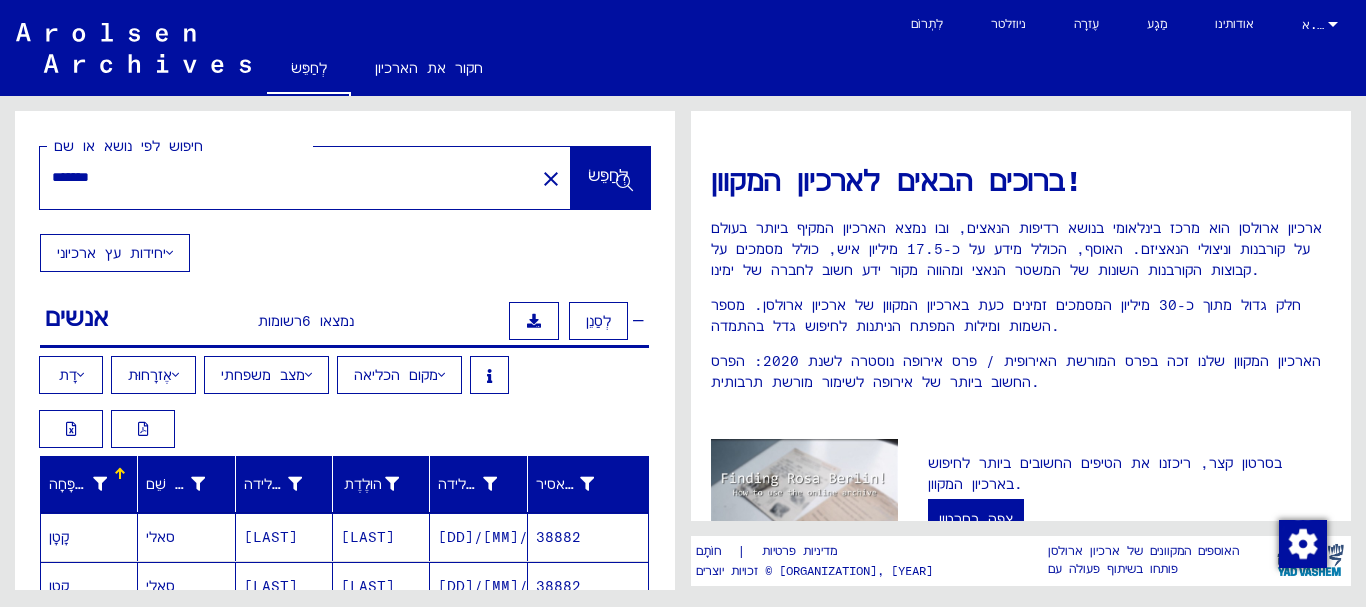 click on "*****" 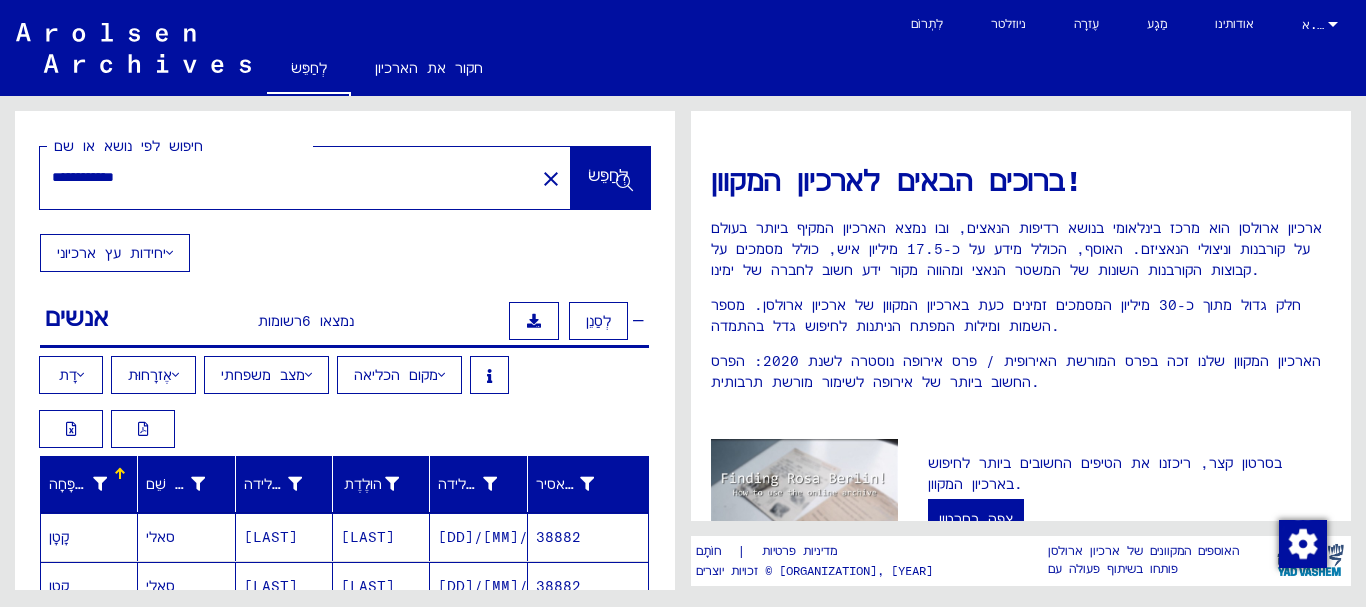type on "**********" 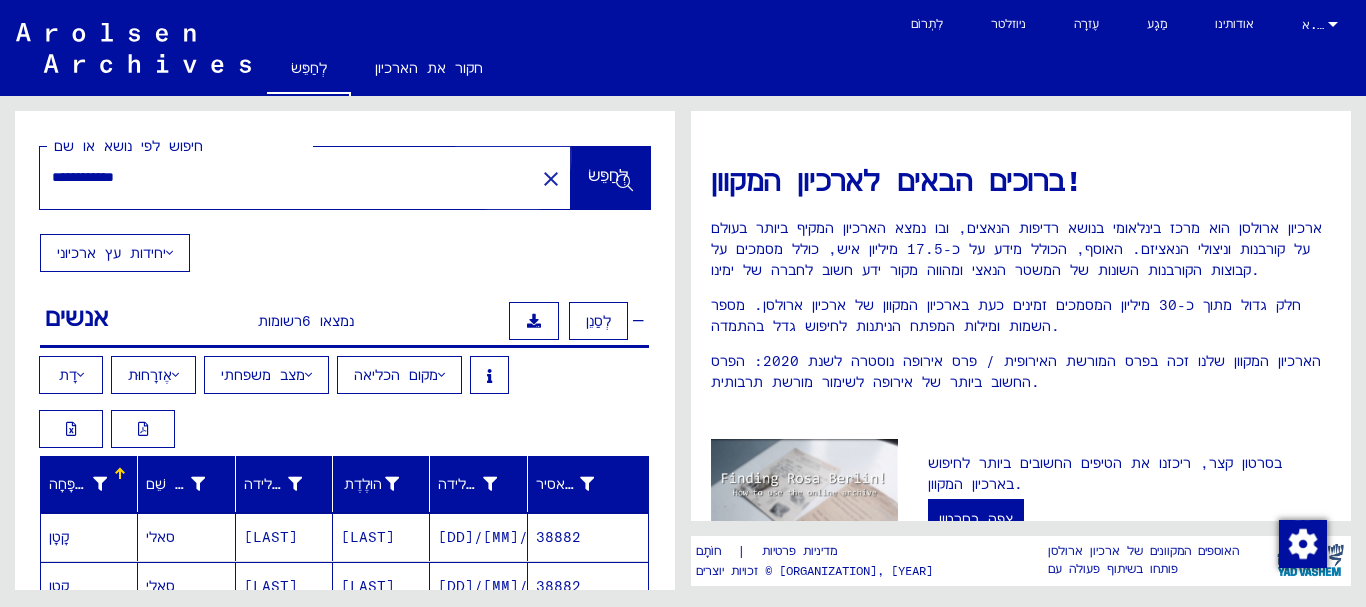 click on "לְחַפֵּשׂ" 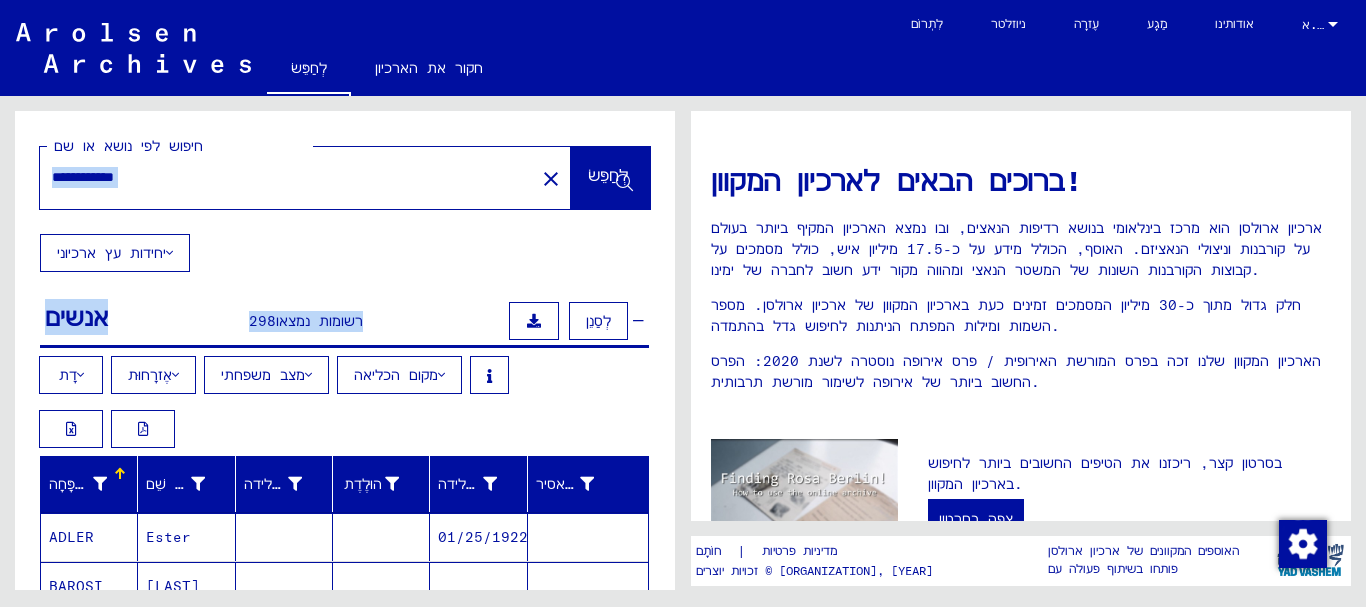 drag, startPoint x: 659, startPoint y: 331, endPoint x: 662, endPoint y: 354, distance: 23.194826 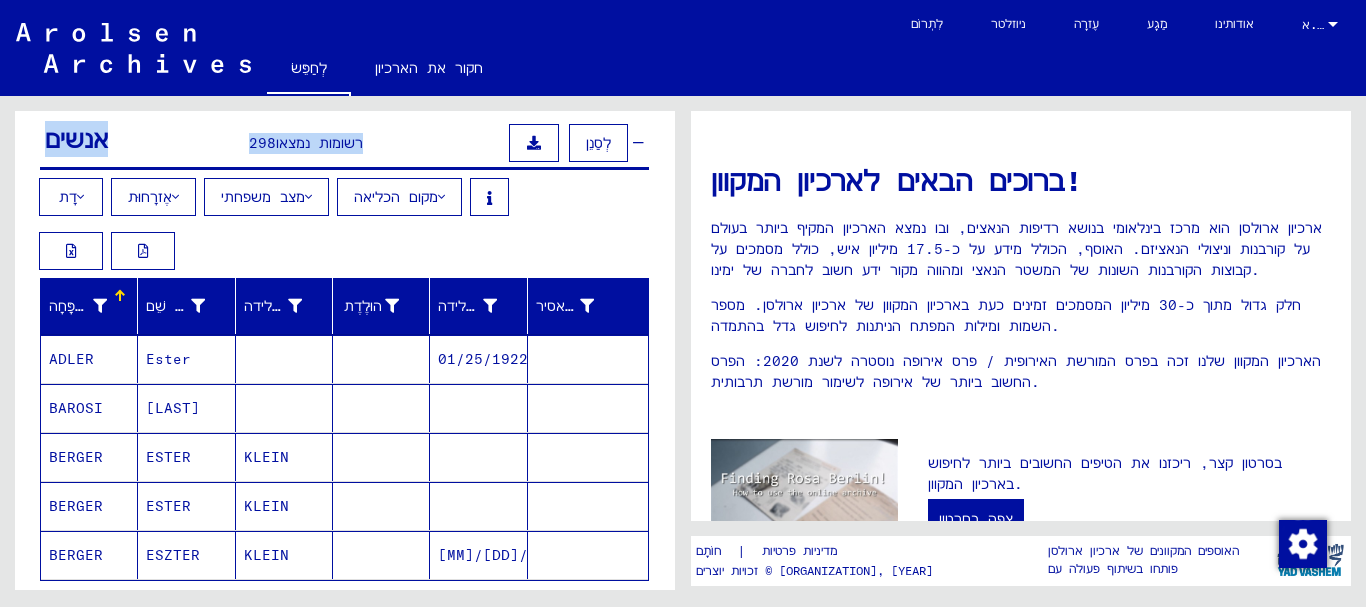 scroll, scrollTop: 195, scrollLeft: 0, axis: vertical 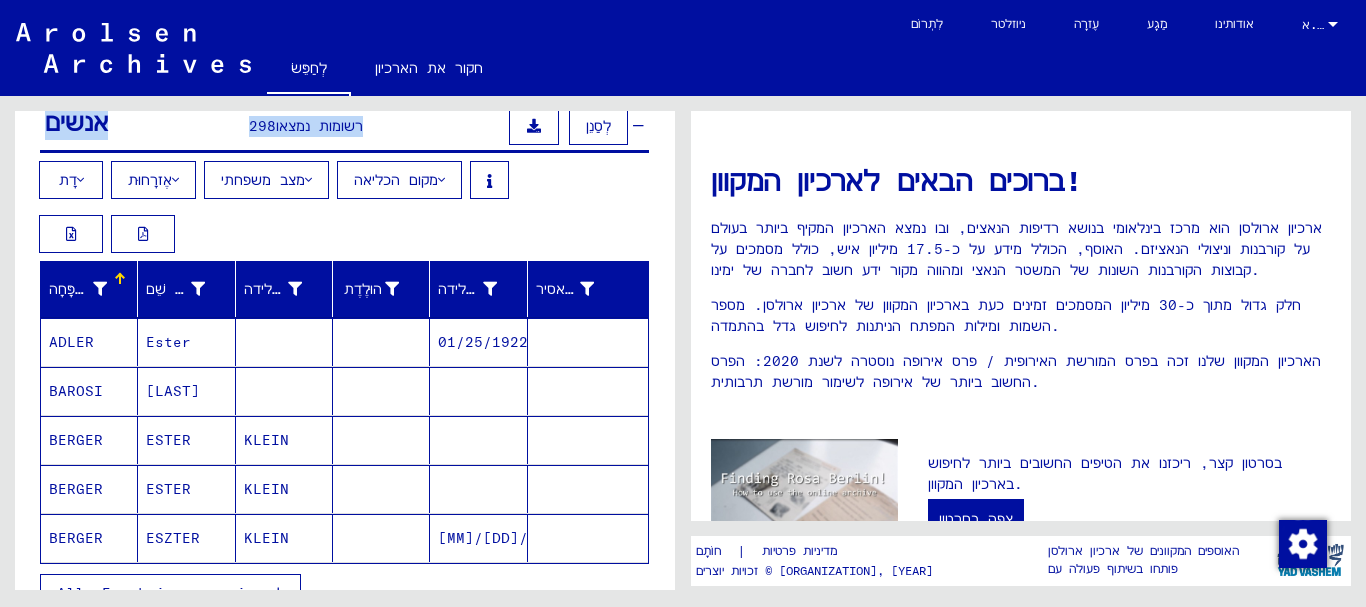 click on "אֶזרָחוּת" at bounding box center [150, 180] 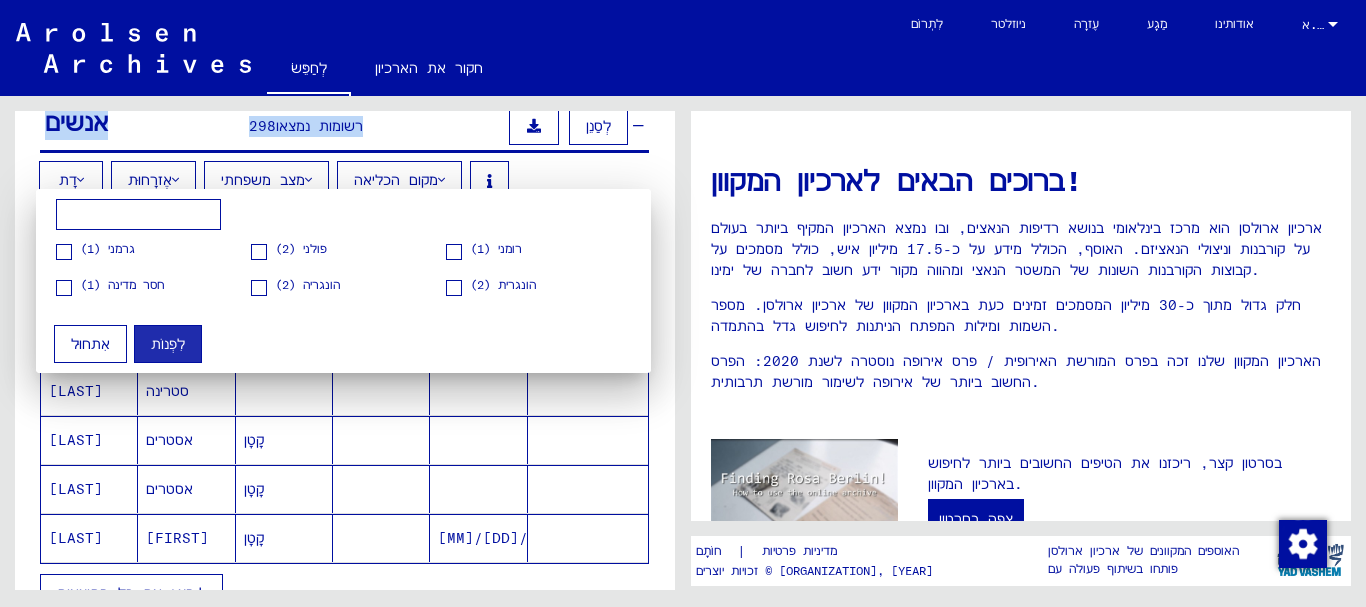 click at bounding box center (259, 288) 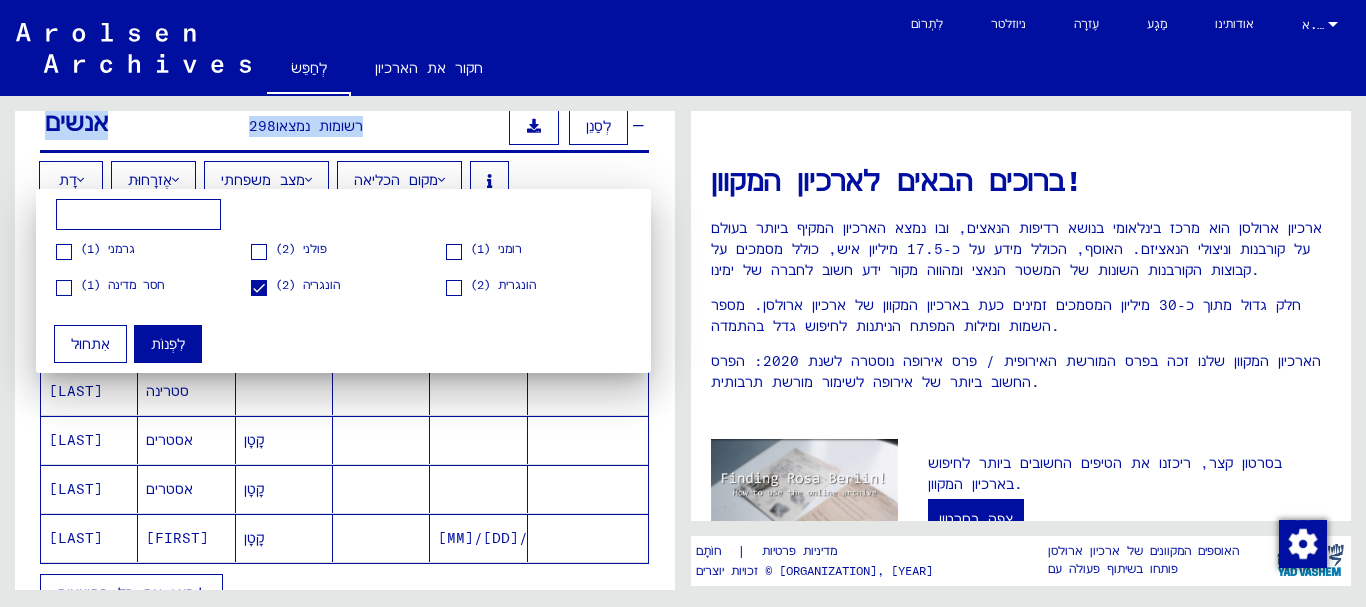 click on "אִתחוּל" at bounding box center [90, 344] 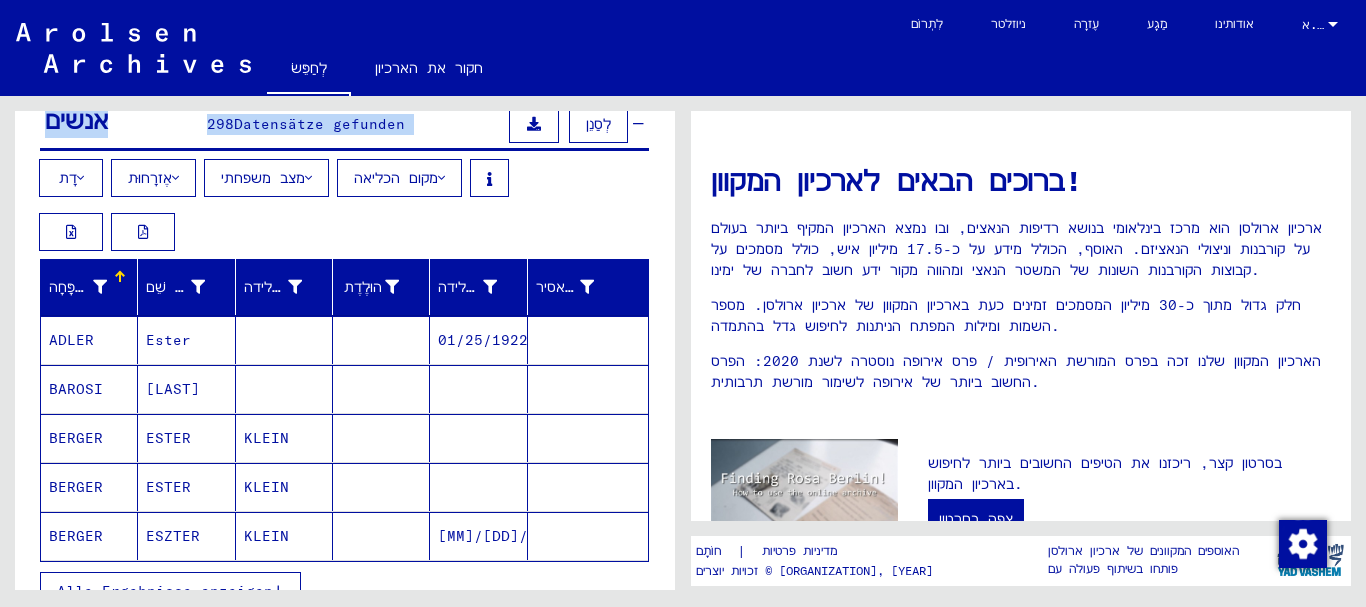 scroll, scrollTop: 195, scrollLeft: 0, axis: vertical 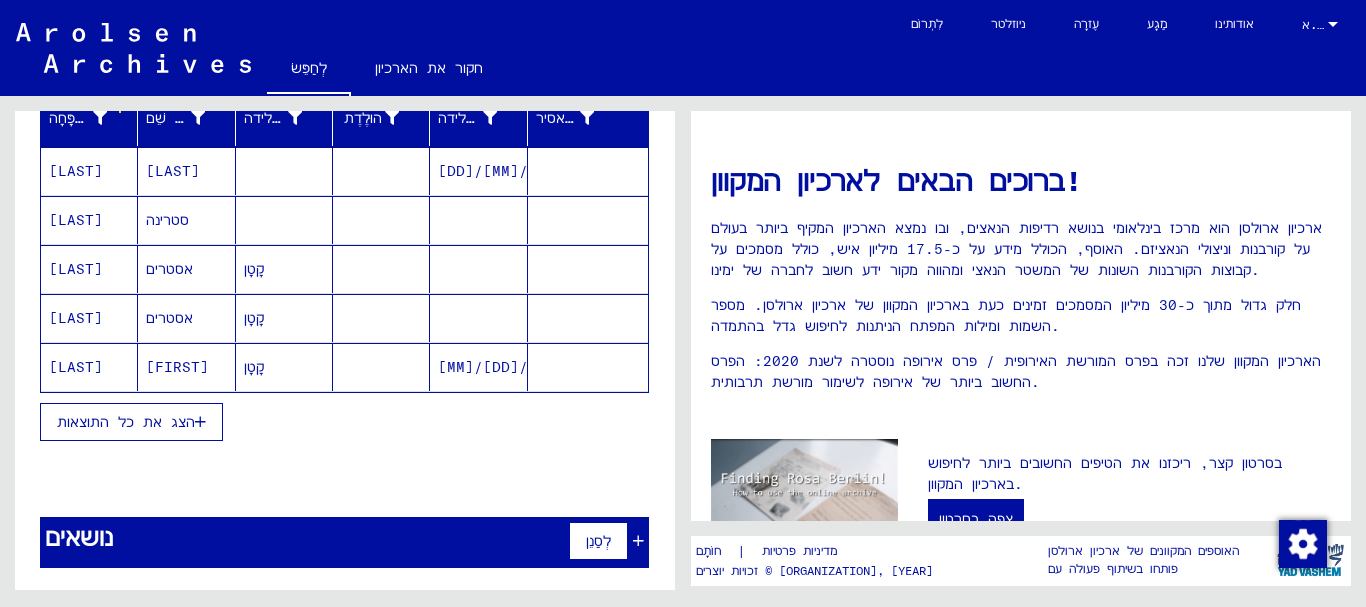 click on "הצג את כל התוצאות" at bounding box center [126, 422] 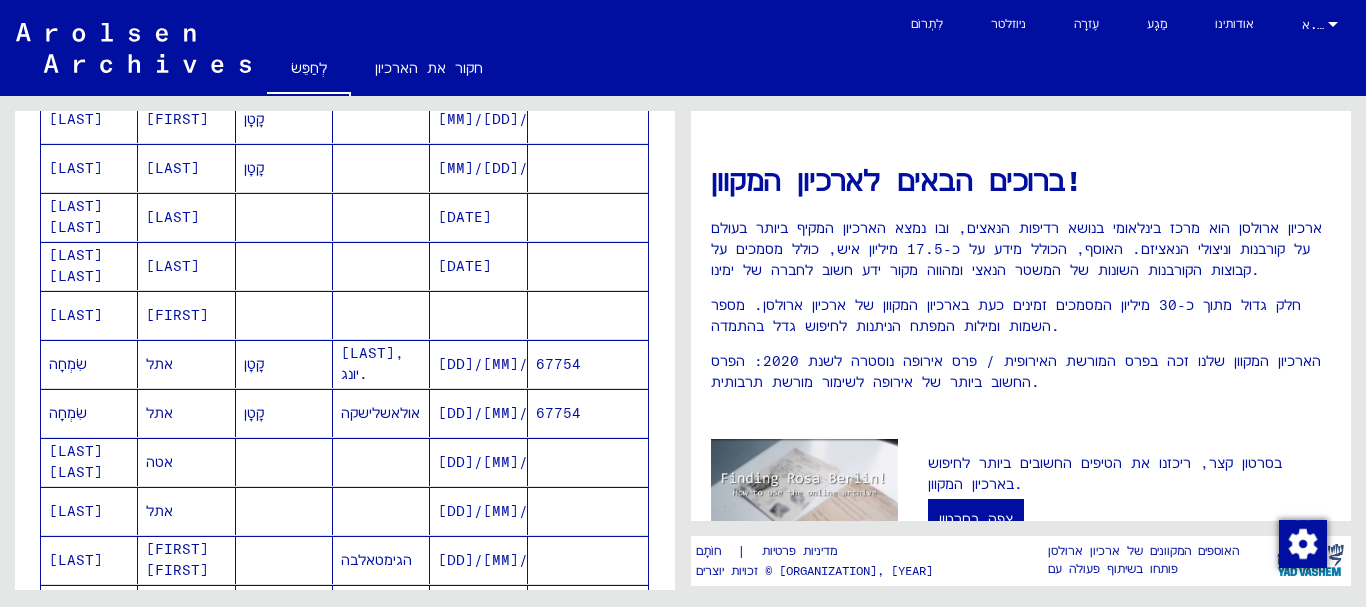 scroll, scrollTop: 622, scrollLeft: 0, axis: vertical 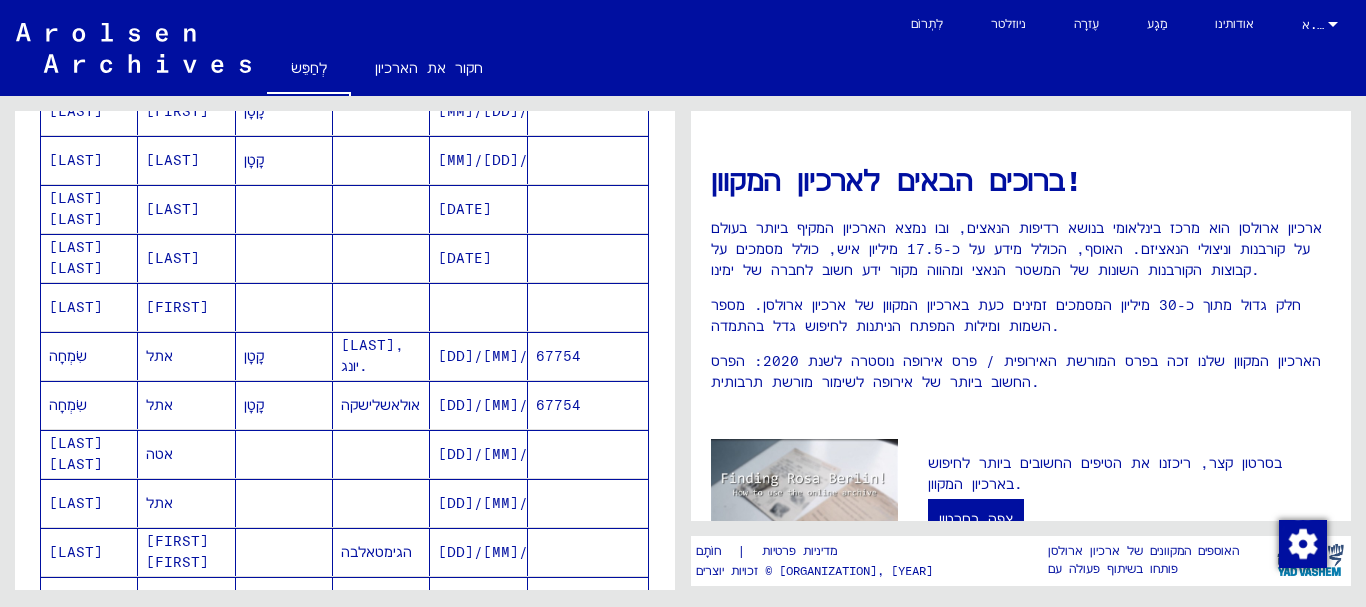 click on "**********" 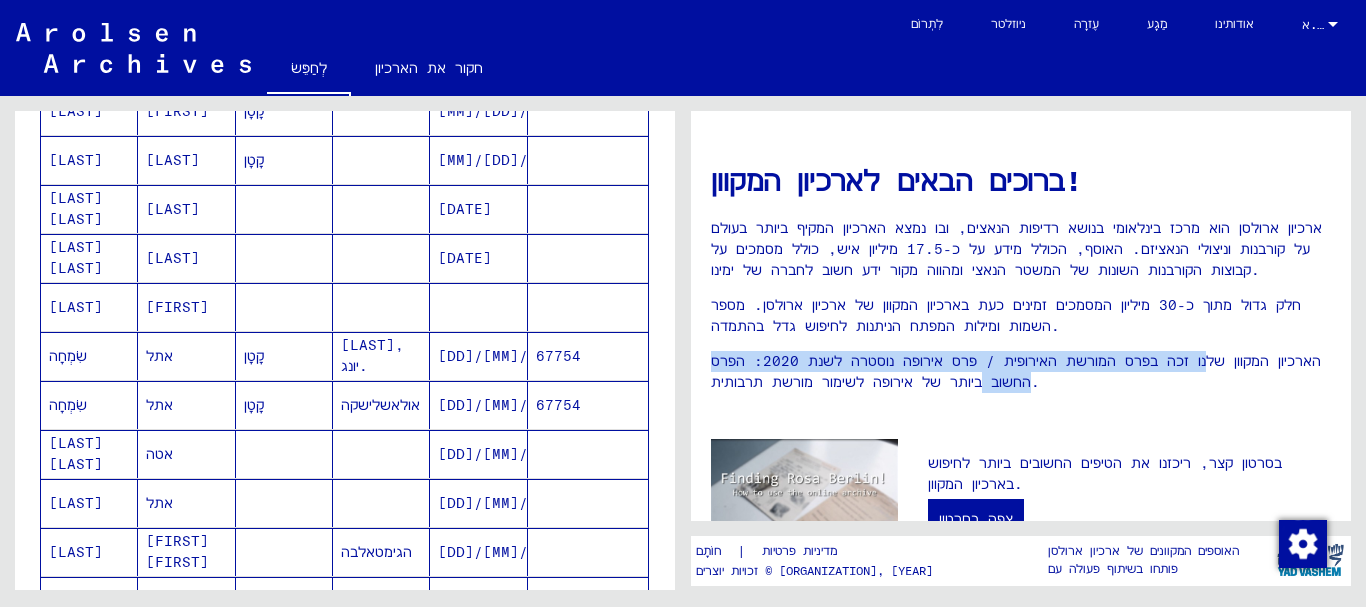 click on "ברוכים הבאים לארכיון המקוון!
ארכיון ארולסן הוא מרכז בינלאומי בנושא רדיפות הנאצים, ובו נמצא הארכיון המקיף ביותר בעולם על קורבנות וניצולי הנאציזם. האוסף, הכולל מידע על כ-17.5 מיליון איש, כולל מסמכים על קבוצות הקורבנות השונות של המשטר הנאצי ומהווה מקור ידע חשוב לחברה של ימינו.
חלק גדול מתוך כ-30 מיליון המסמכים זמינים כעת בארכיון המקוון של ארכיון ארולסן. מספר השמות ומילות המפתח הניתנות לחיפוש גדל בהתמדה." 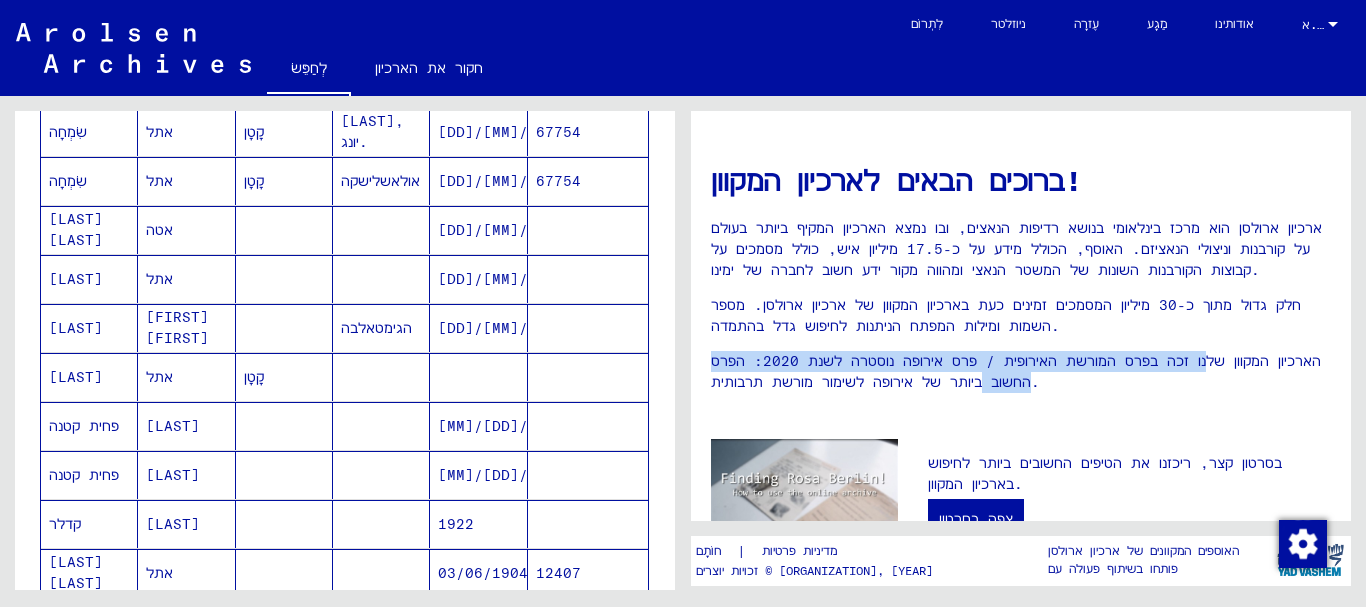scroll, scrollTop: 866, scrollLeft: 0, axis: vertical 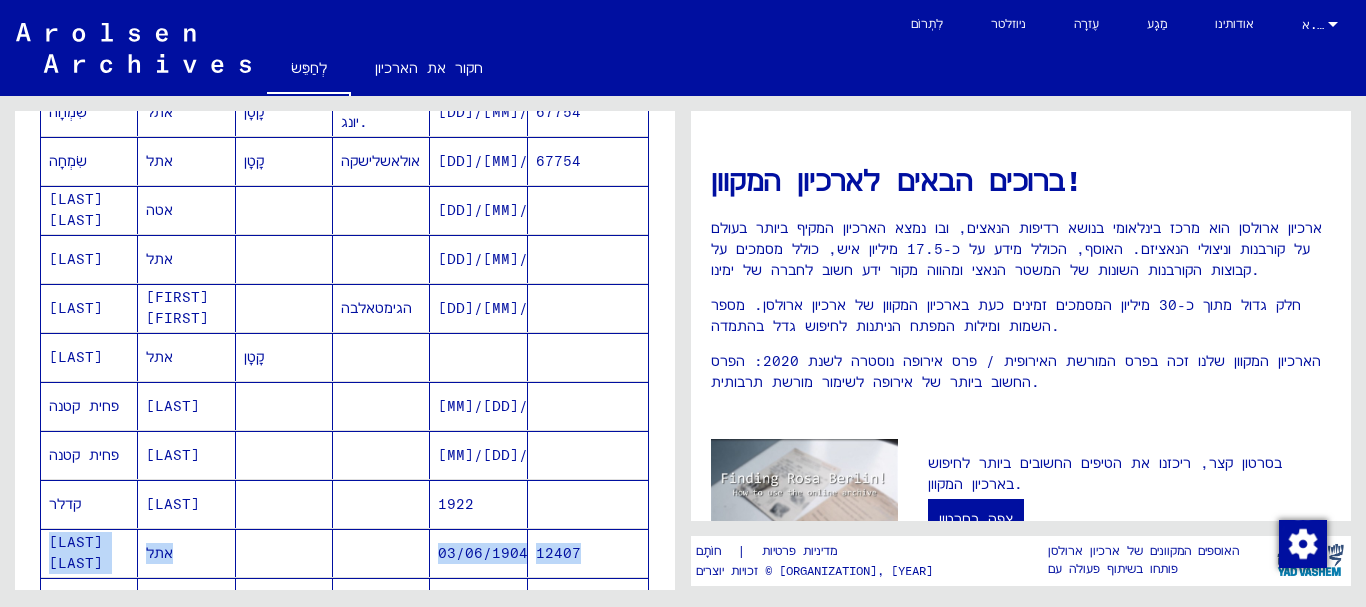 click on "שֵׁם [LAST] שֵׁם [FIRST] שם לידה הוּלֶדֶת תאריך לידה אסיר # נֶשֶׁר אסתר       25/01/1922    בארוסי סטרינה             ברגר אסטרים קָטָן          ברגר אסטרים קָטָן          ברגר אסטר קָטָן    09/07/1892    בורכארד אסתר קָטָן    06/03/1853    כהן קליין אסתר       28/09/1870    כהן קליין אסתר       28/09/1870    דובריניץ אסטה             שִׂמְחָה אתל קָטָן אולאשלישקה, יונג. 14/02/1897 67754 שִׂמְחָה אתל קָטָן אולאשלישקה 14/02/1897 67754 גרם קטן אטה       25/09/1918    חלפן אתל       02/08/1918    הלפרן אתל אסתר    הגימטאלבה 02/08/1918    הוכמן אתל קָטָן          פחית קטנה אסתר       07/03/1907    פחית קטנה אסתר       07/03/1907    קדלר אסתר       1922    קטן קטן אתל       03/06/1904 12407       *" at bounding box center (345, 296) 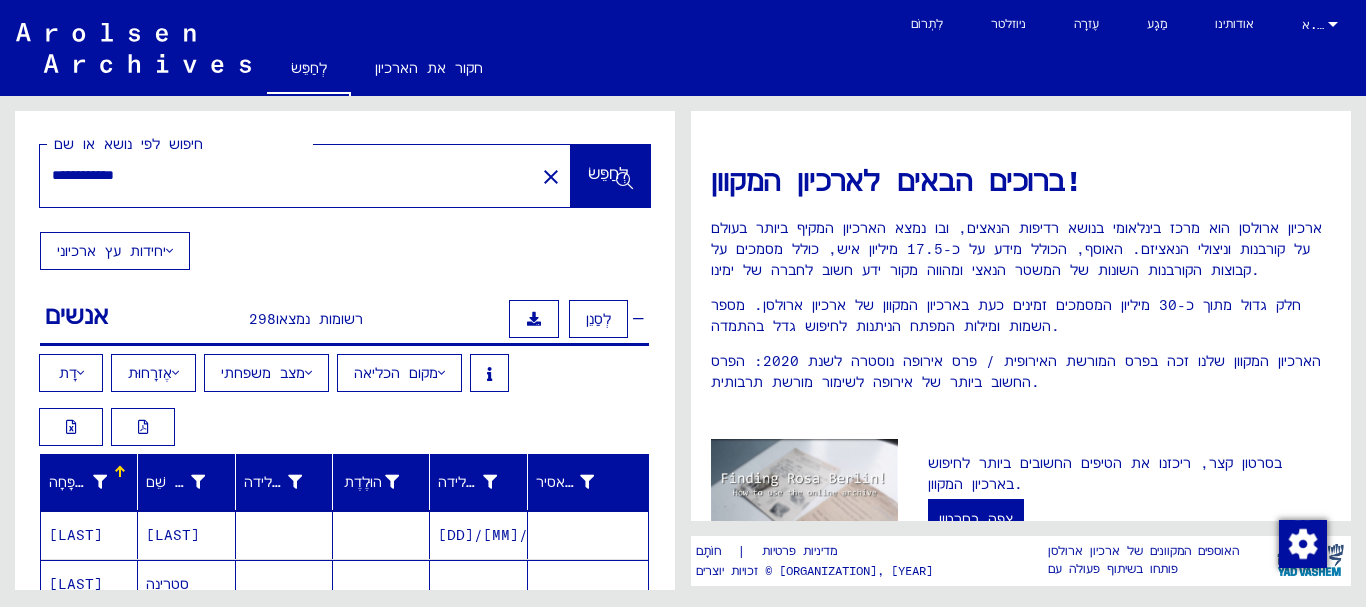 scroll, scrollTop: 0, scrollLeft: 0, axis: both 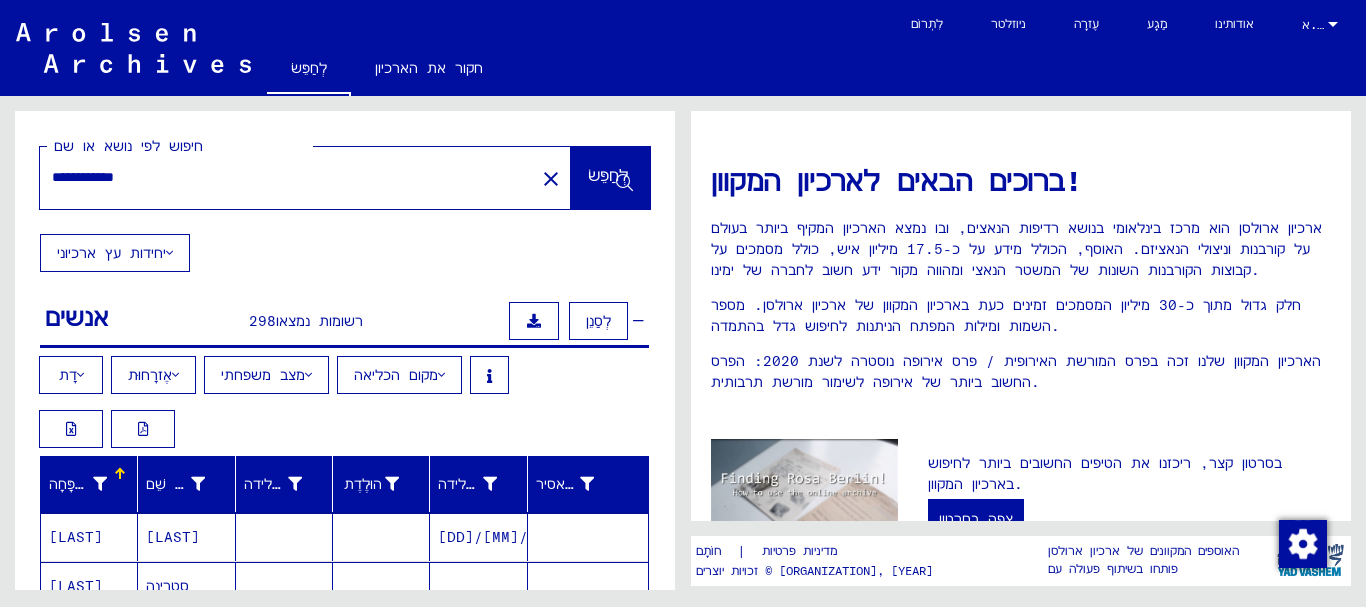 click on "**********" 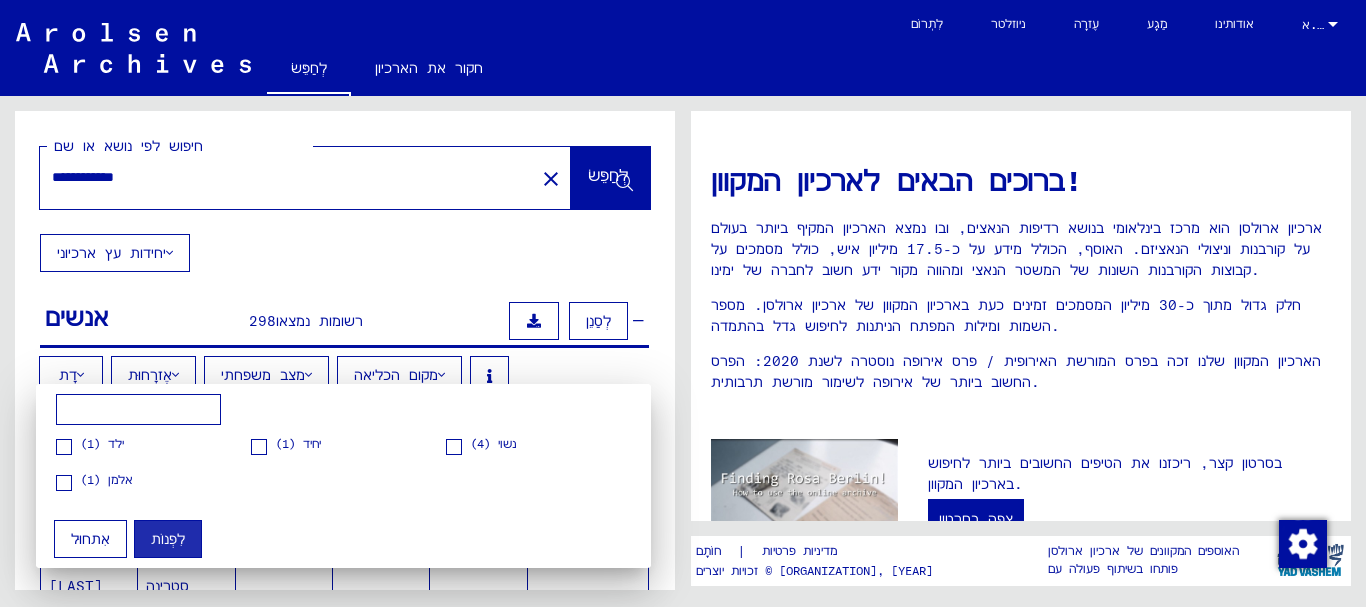 click at bounding box center [454, 447] 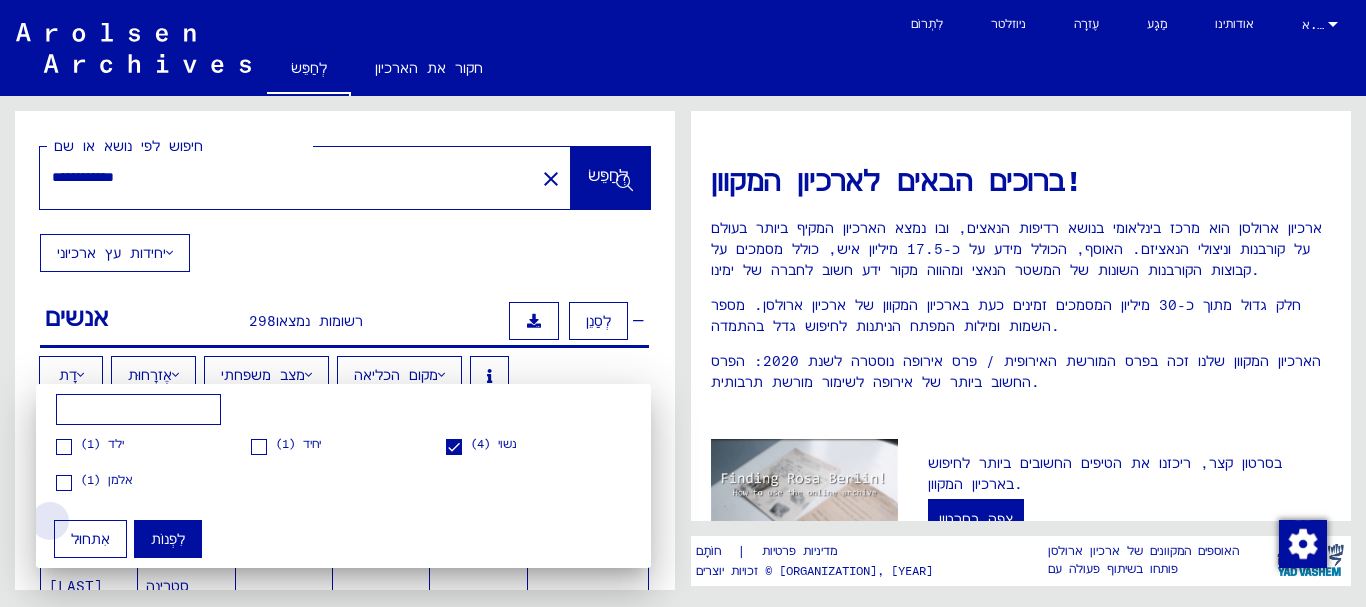 click on "אִתחוּל" at bounding box center [90, 539] 